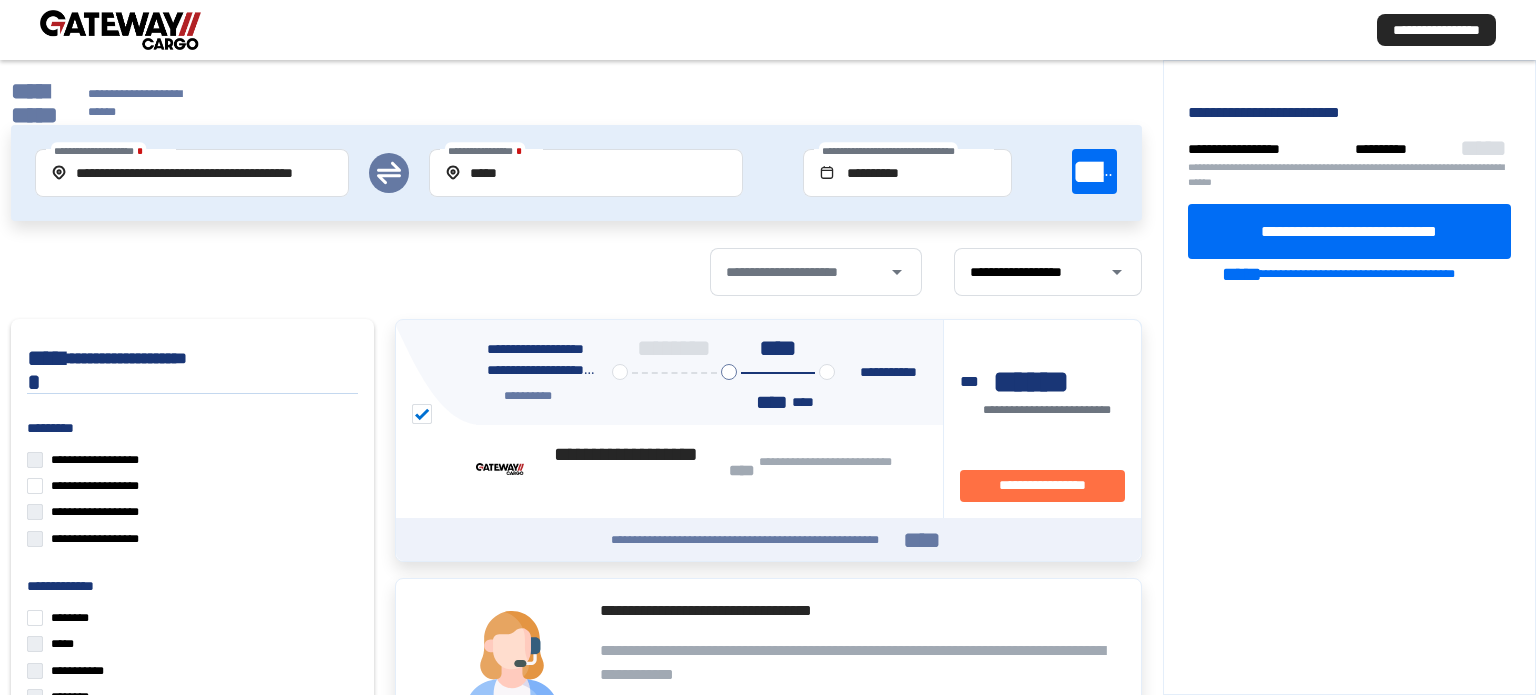 scroll, scrollTop: 0, scrollLeft: 0, axis: both 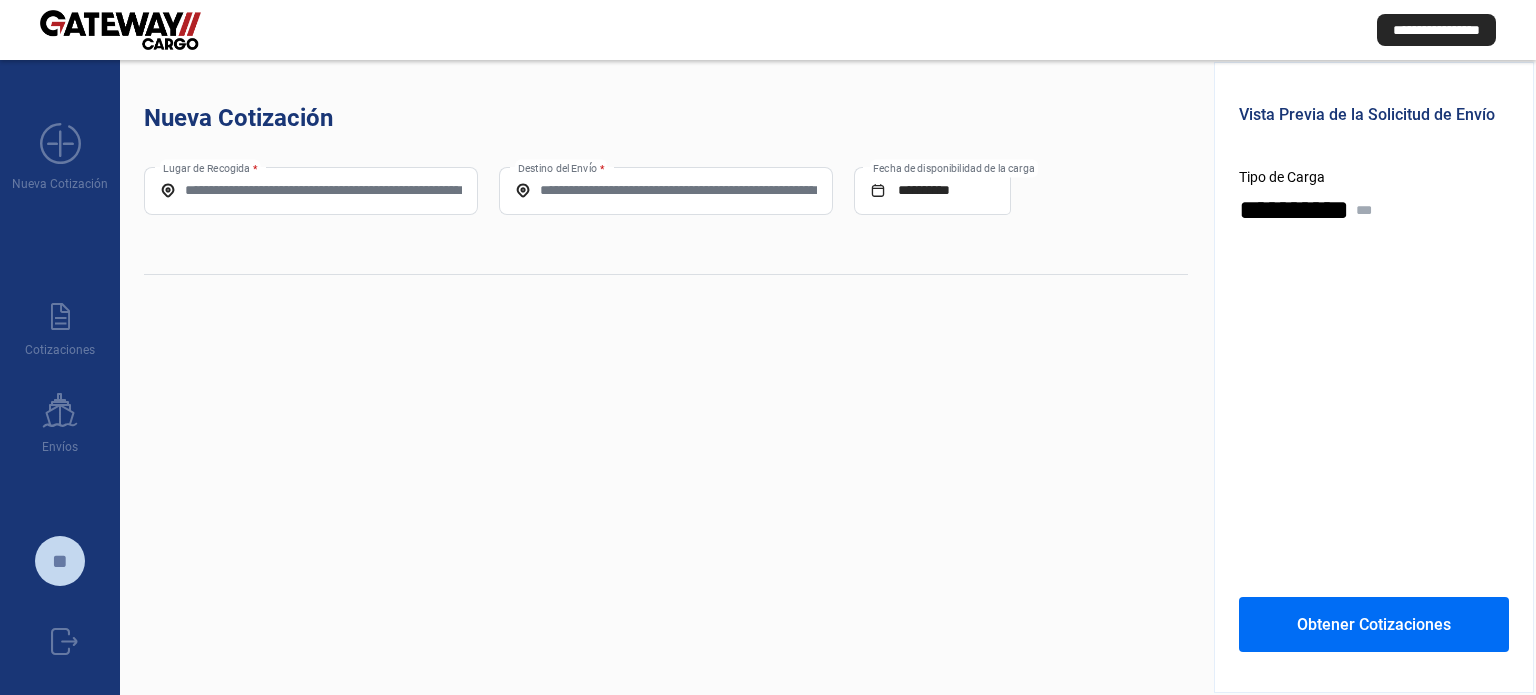 click on "Lugar de Recogida *" at bounding box center [311, 190] 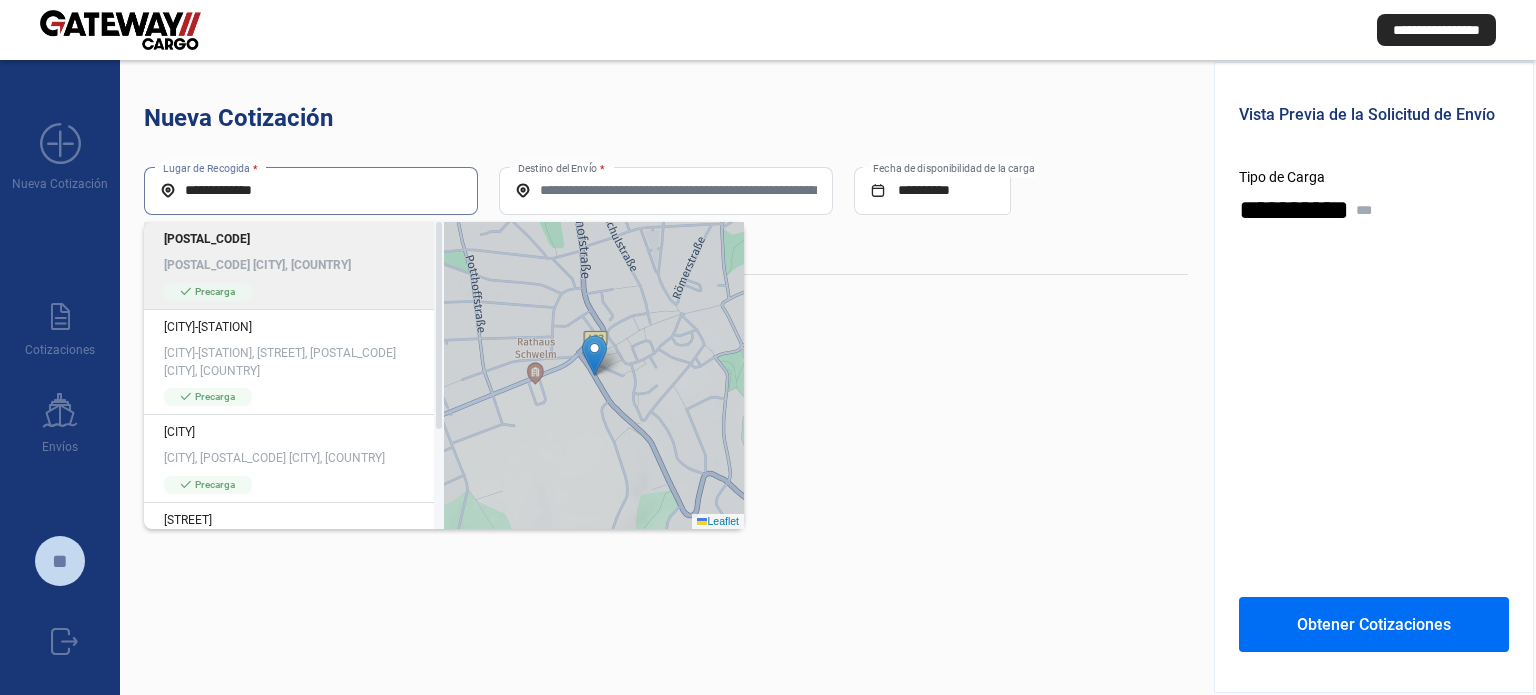 click on "[POSTAL_CODE] [CITY], [COUNTRY]" 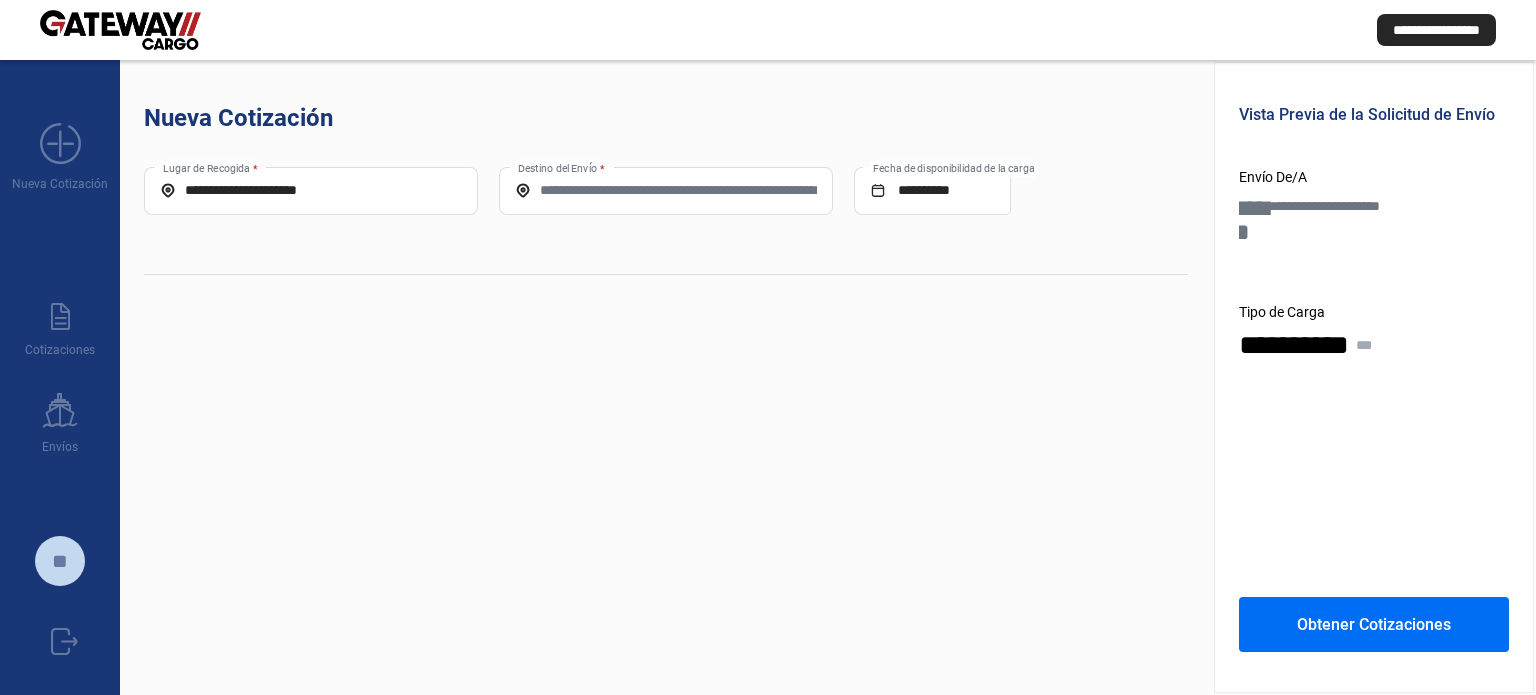 click on "Destino del Envío *" at bounding box center [666, 190] 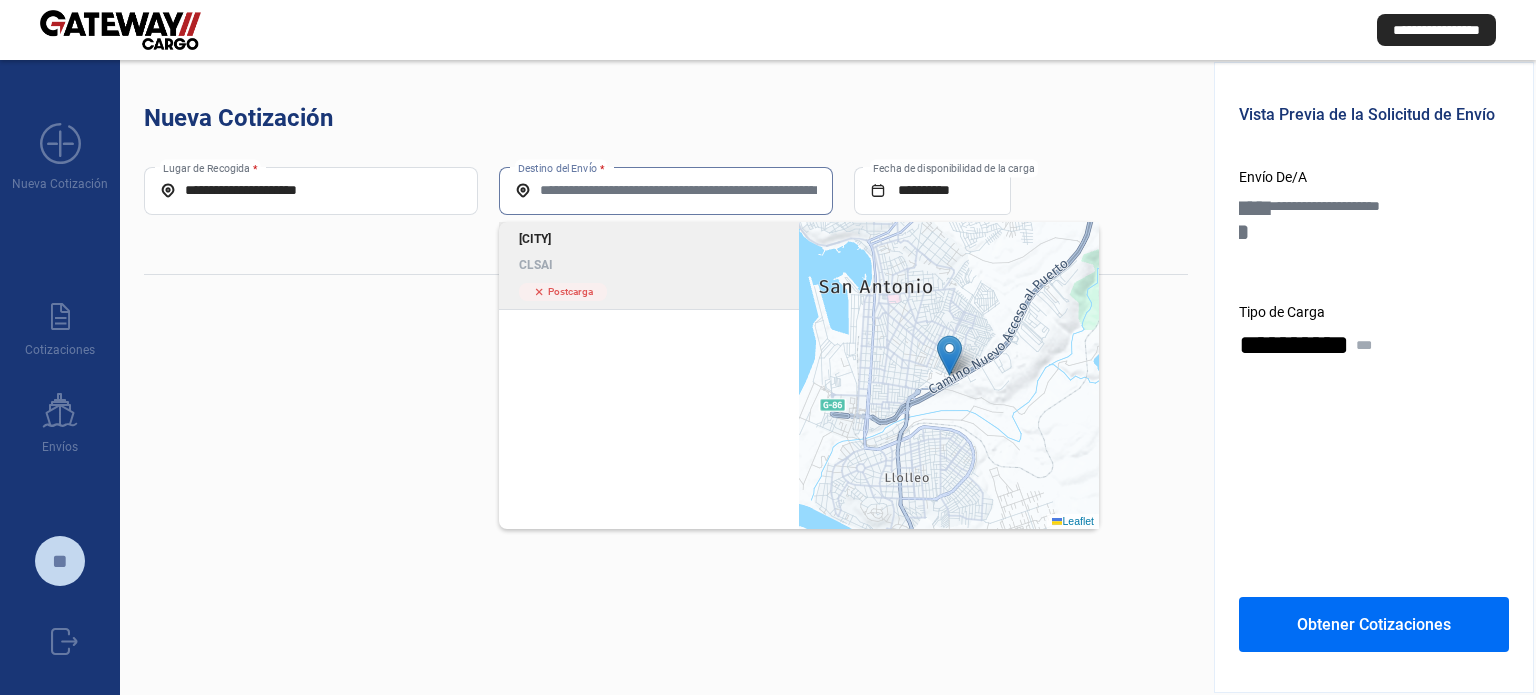 click on "[LOCATION] [COMPANY_NAME]" 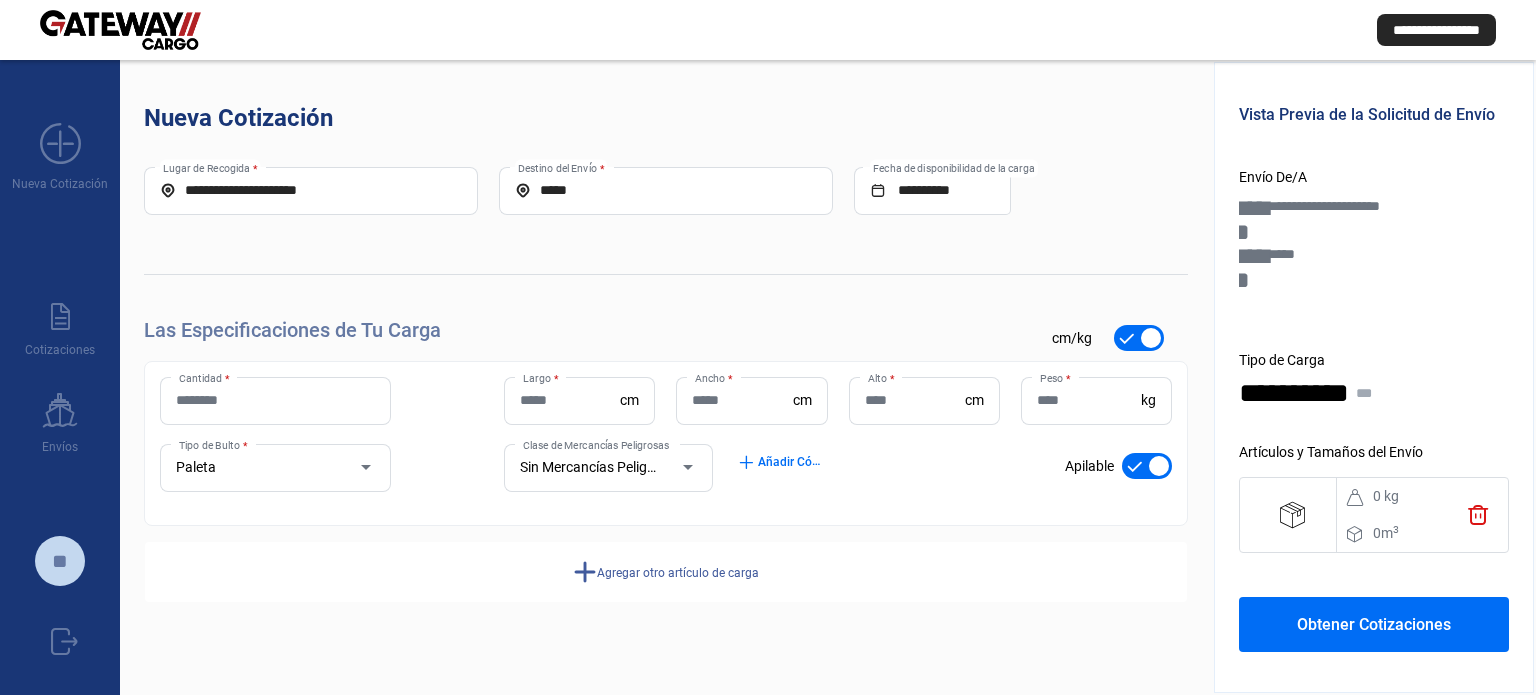 click on "Cantidad *" at bounding box center (275, 400) 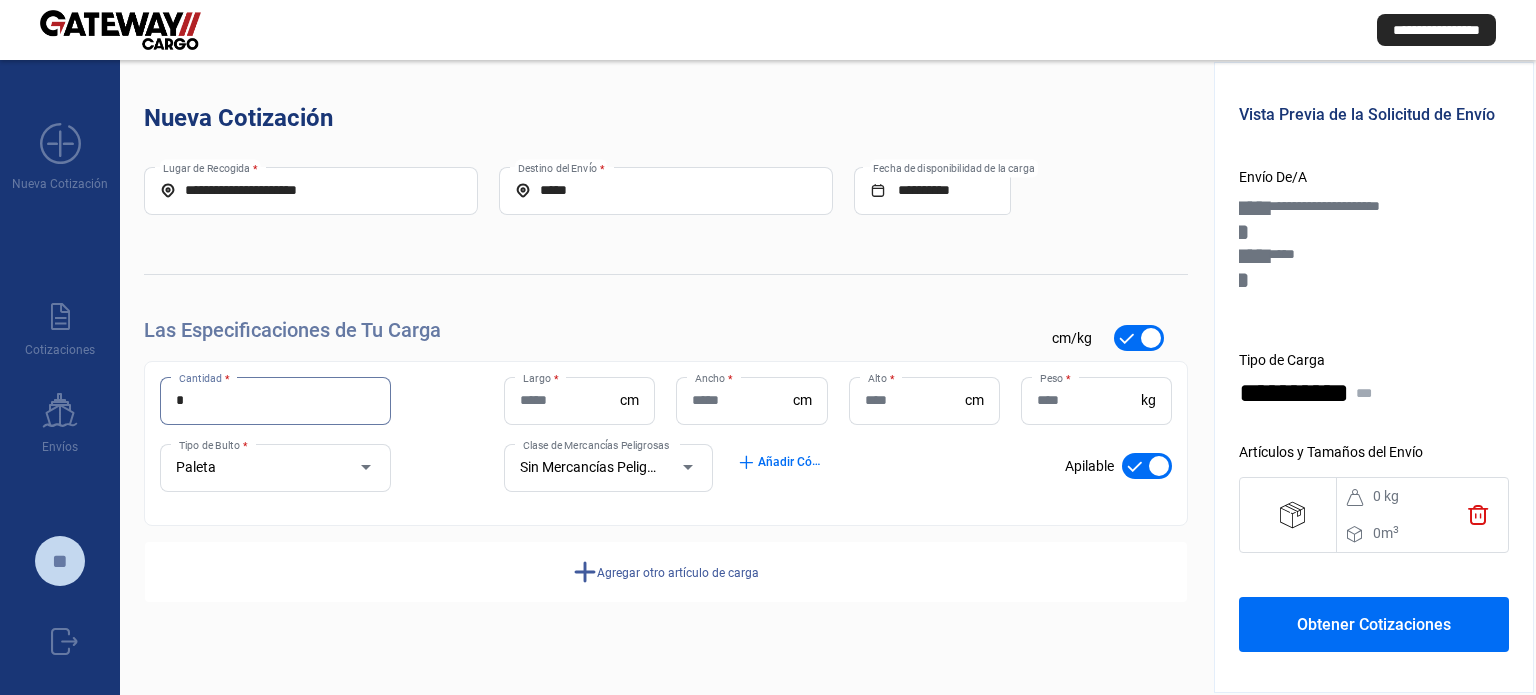 type on "*" 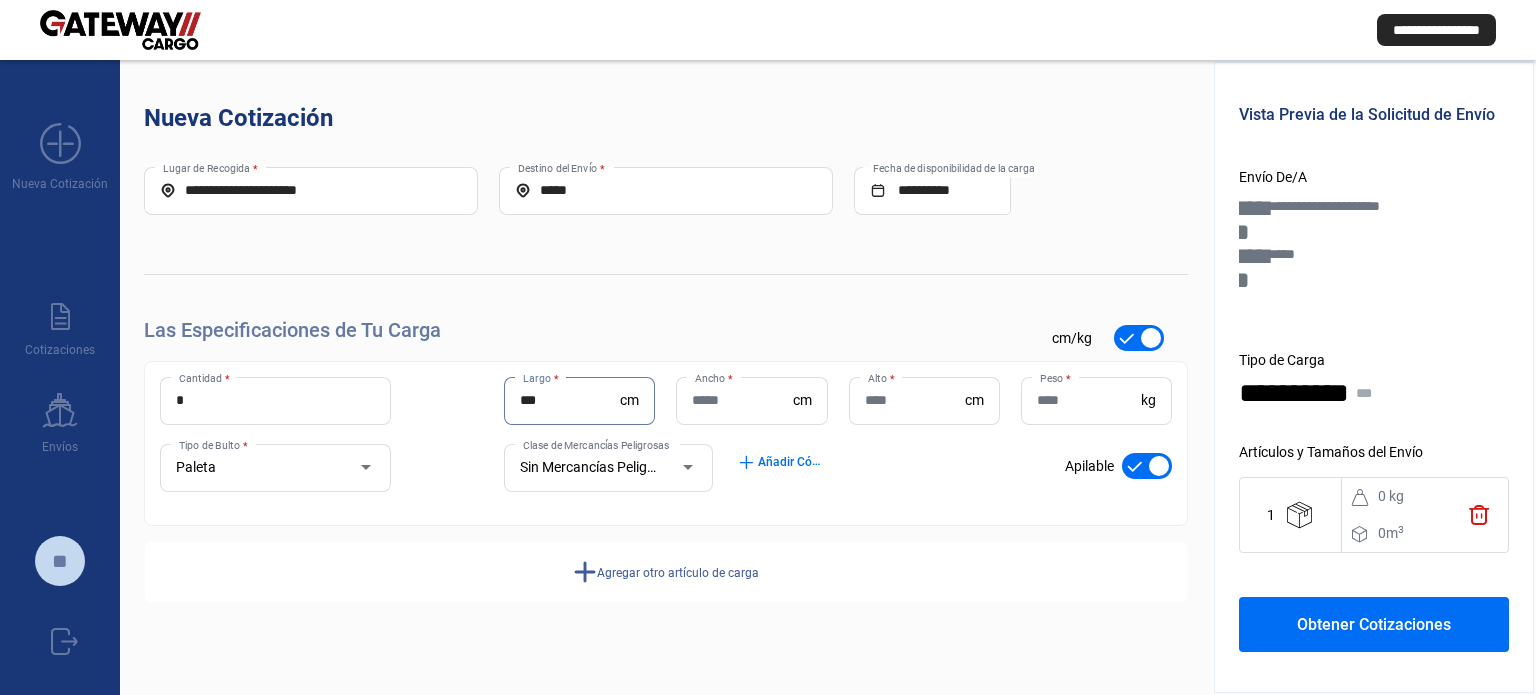 type on "***" 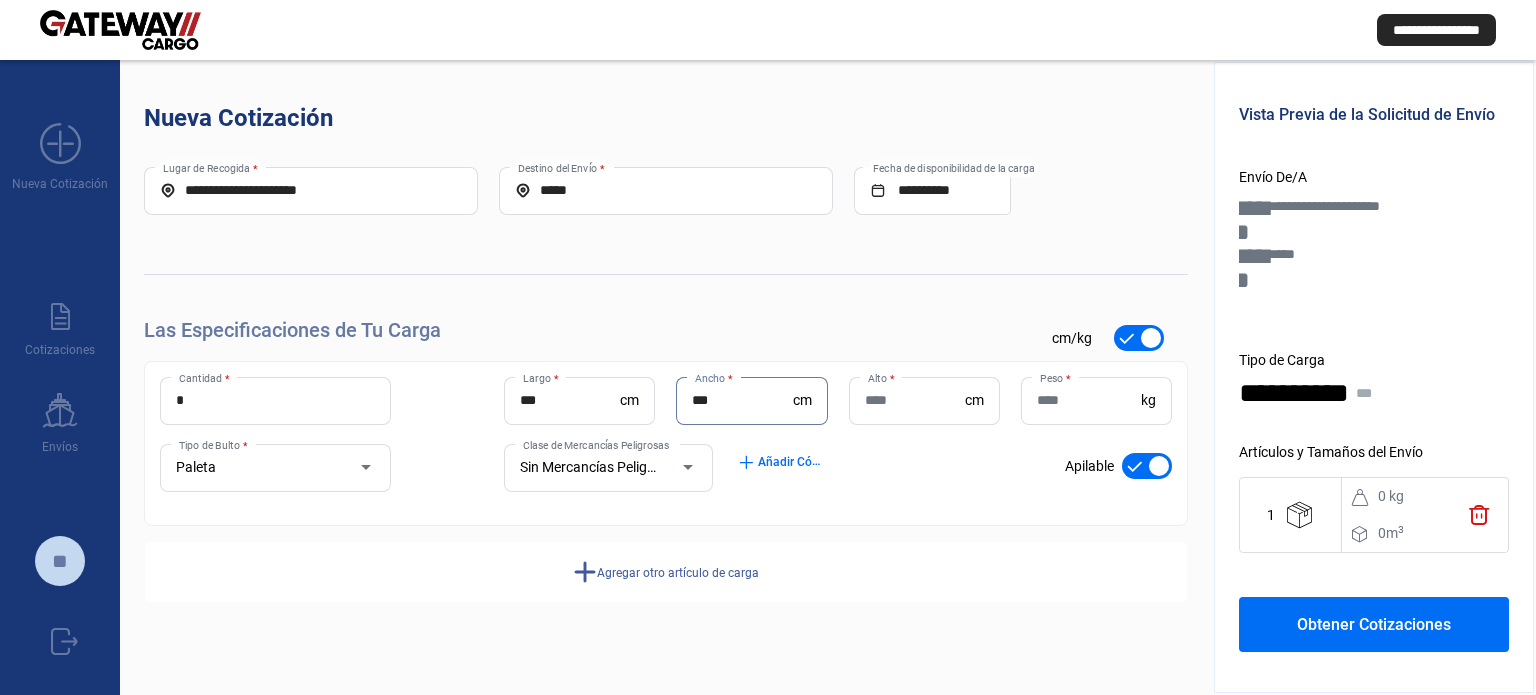 type on "***" 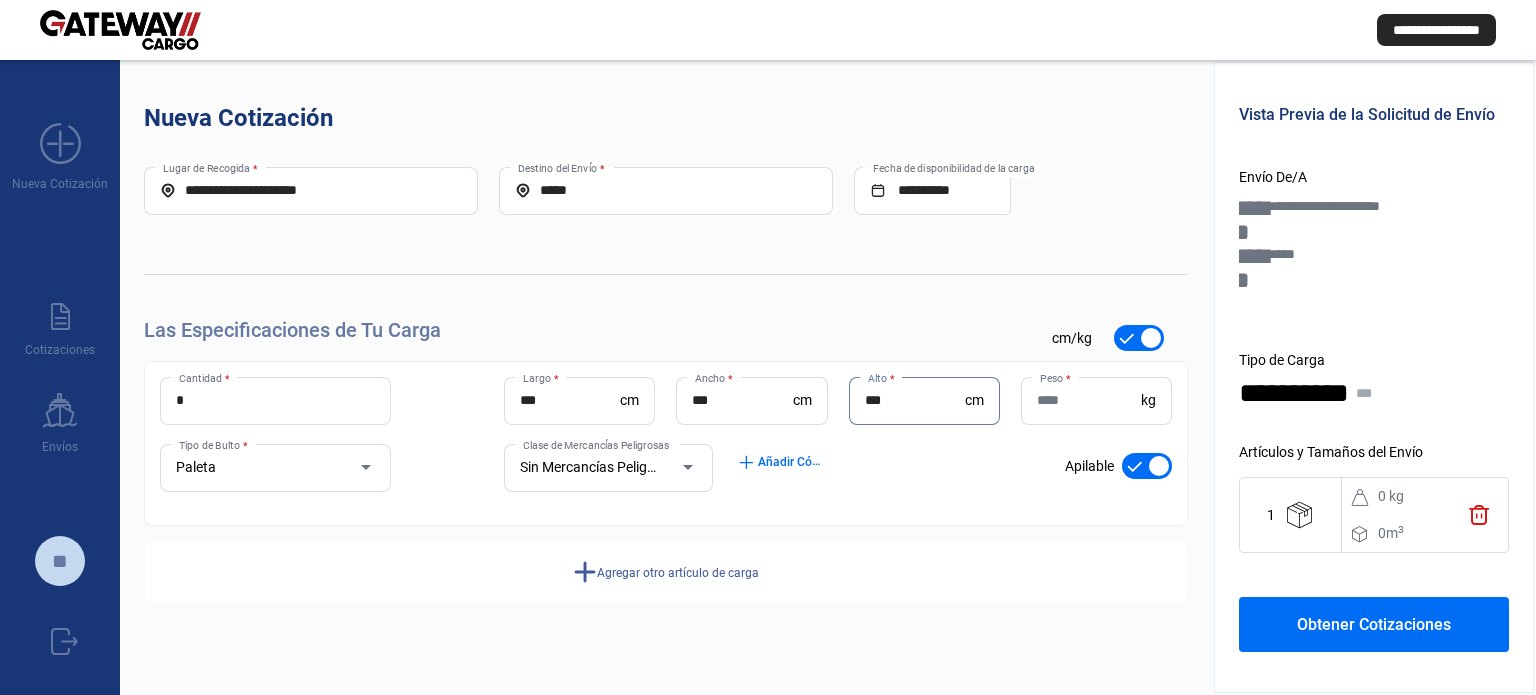 type on "***" 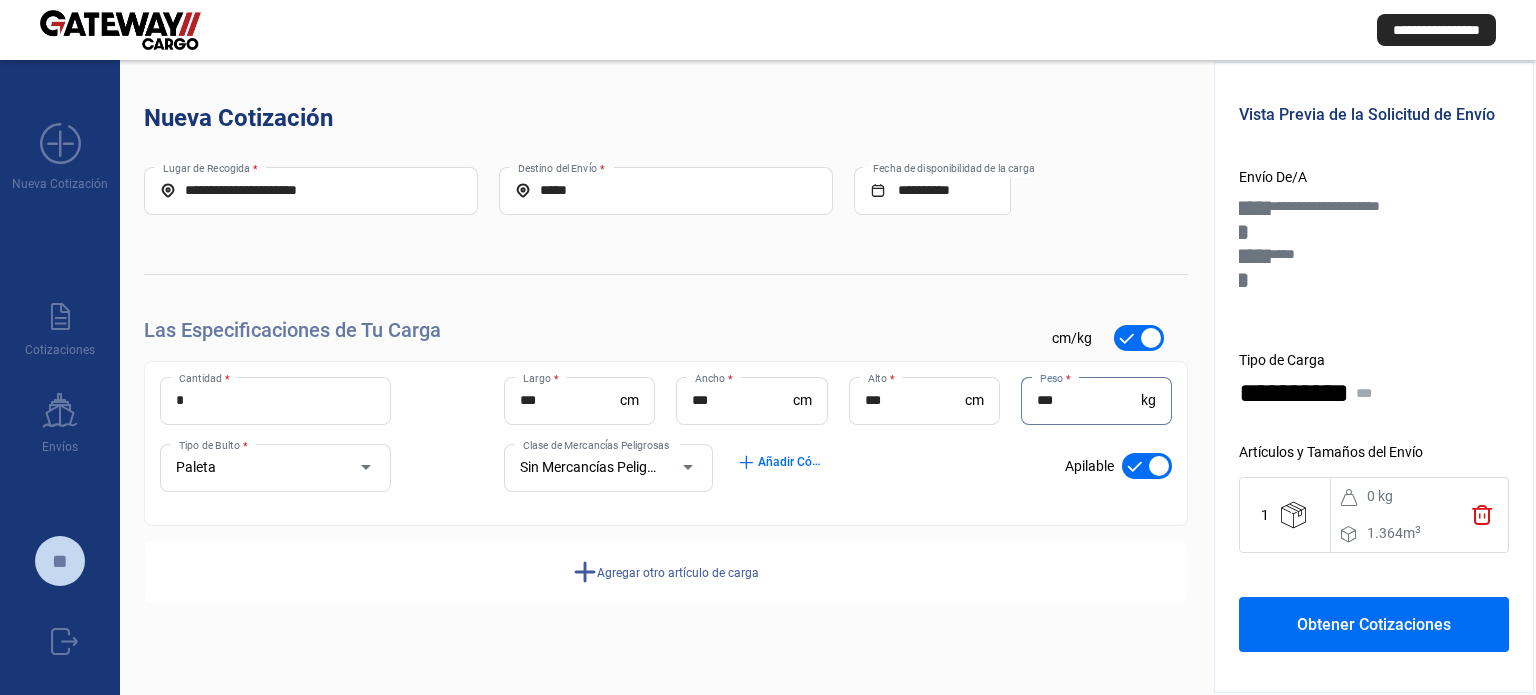 type on "***" 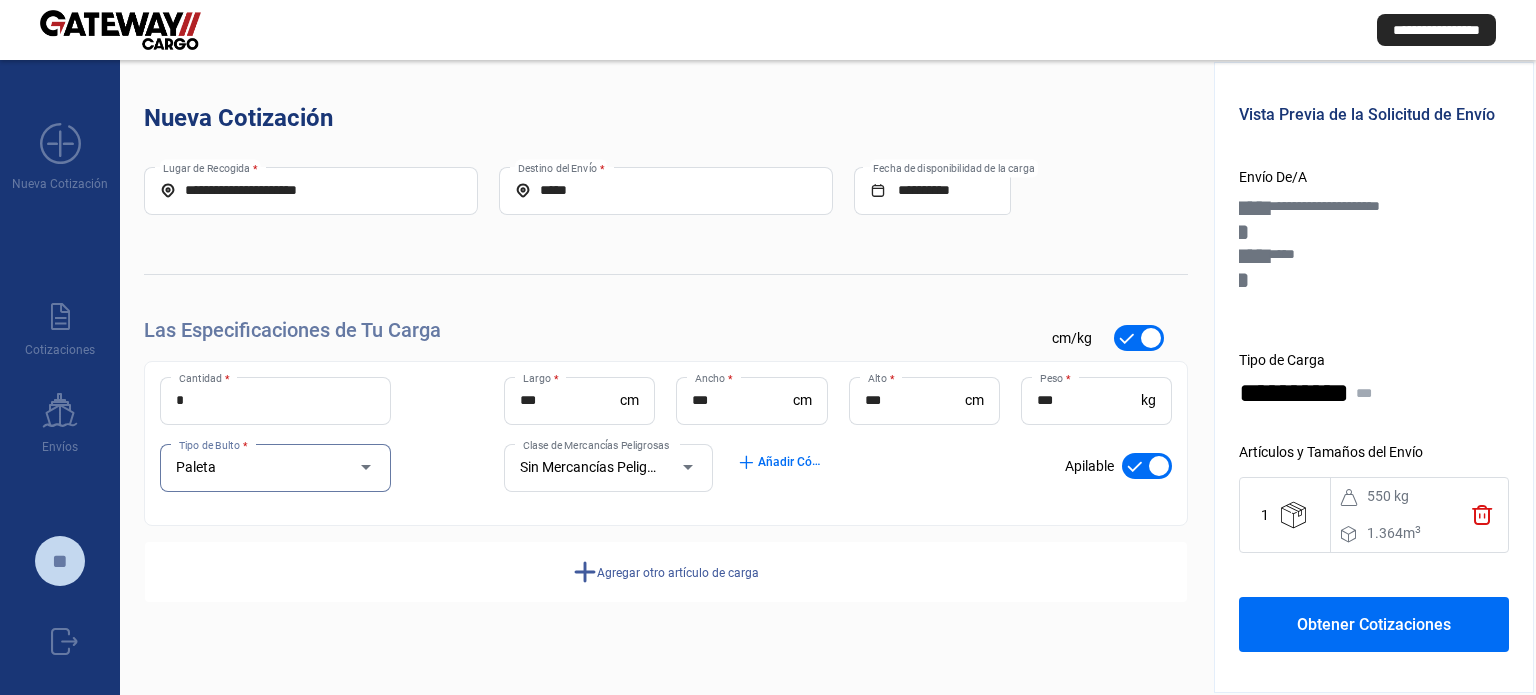 click on "Obtener Cotizaciones" 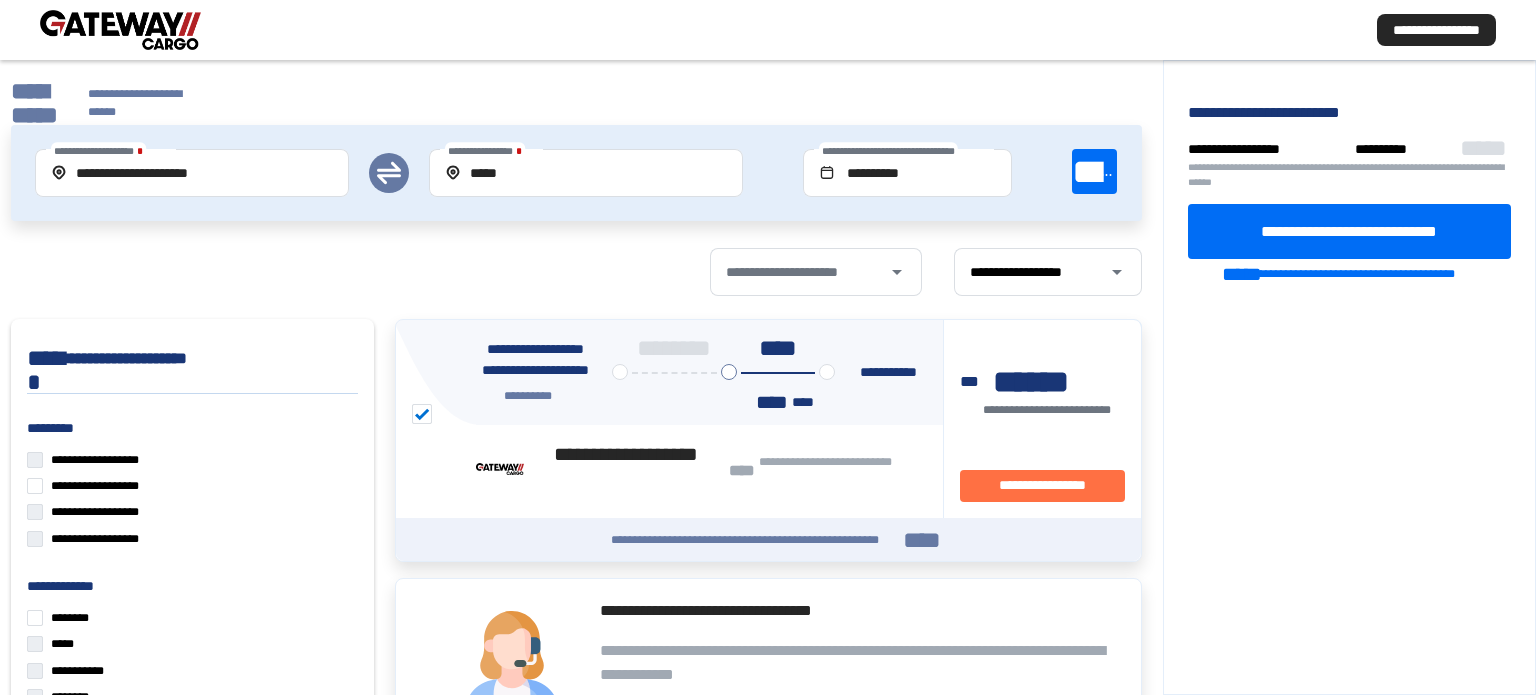 click on "**********" 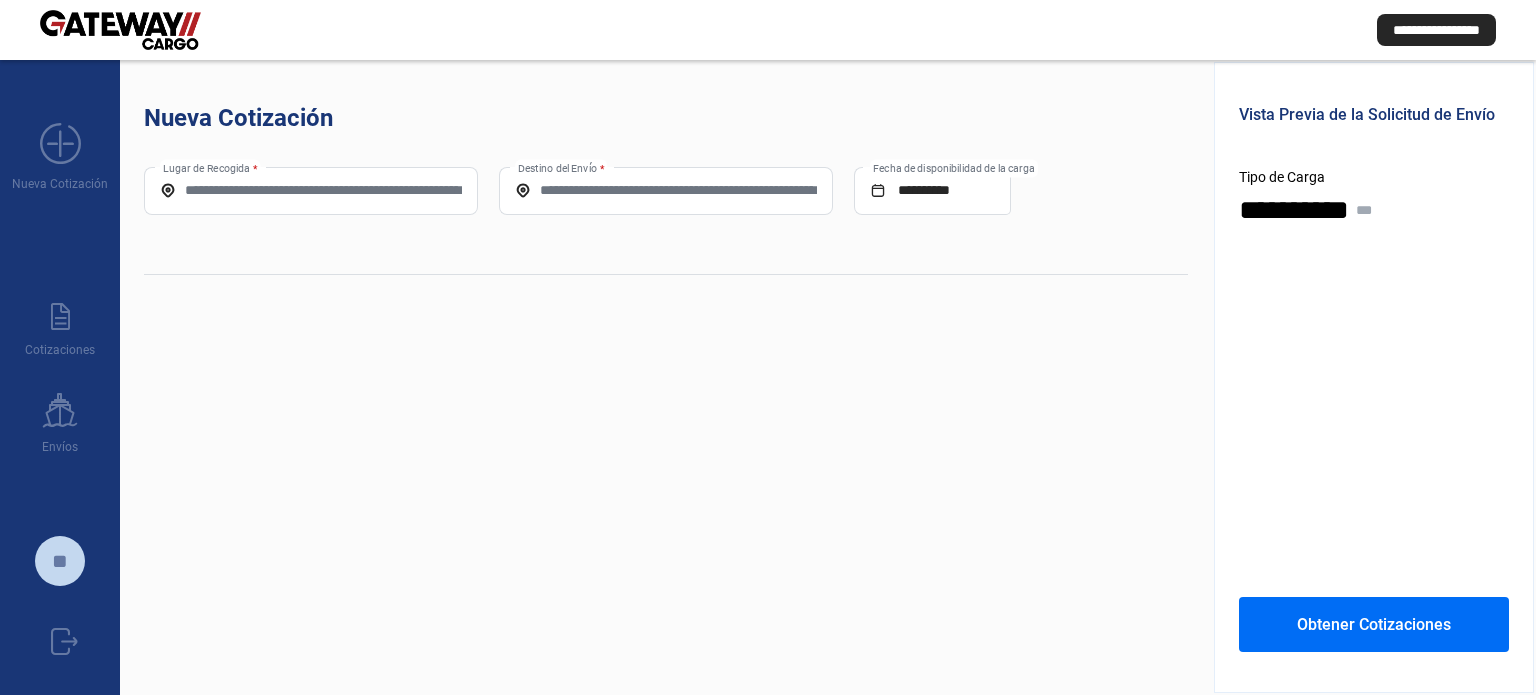 click on "Lugar de Recogida *" at bounding box center (311, 190) 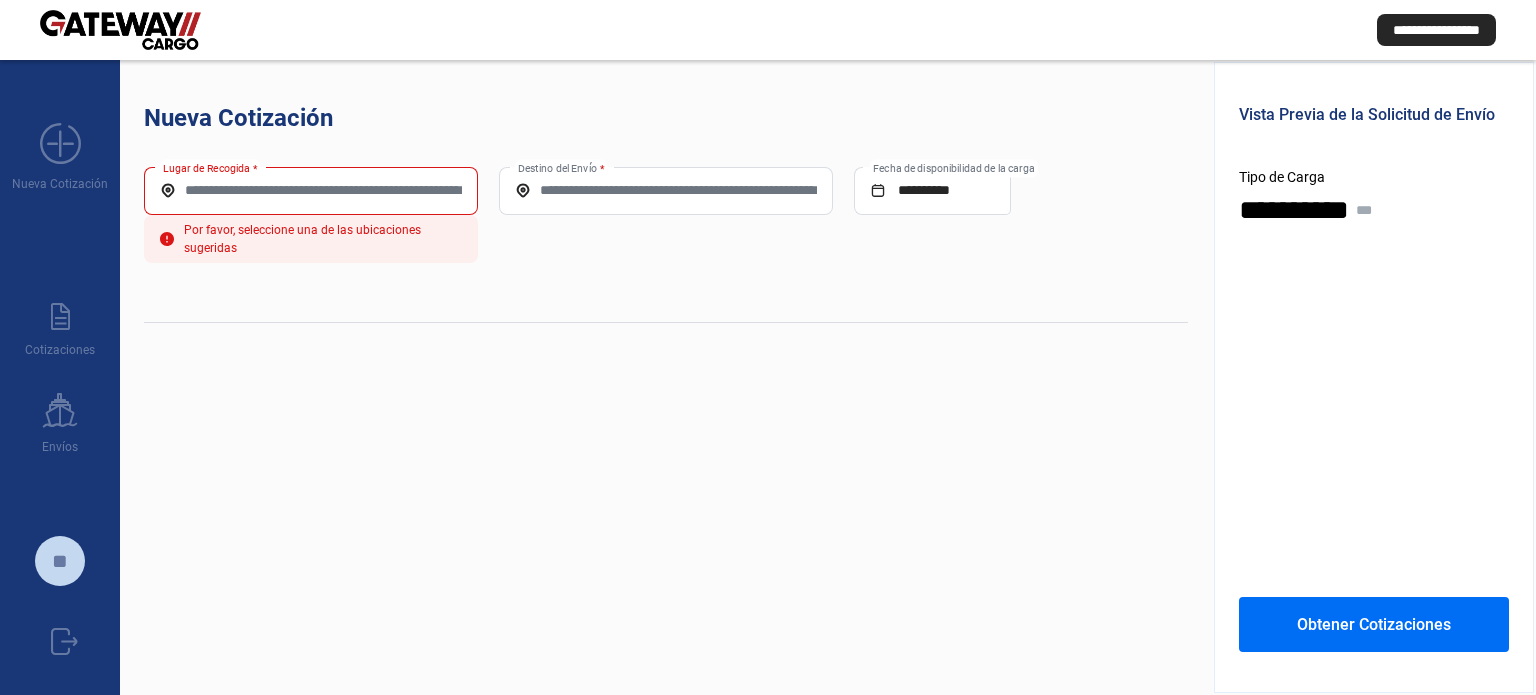 click on "Lugar de Recogida *" 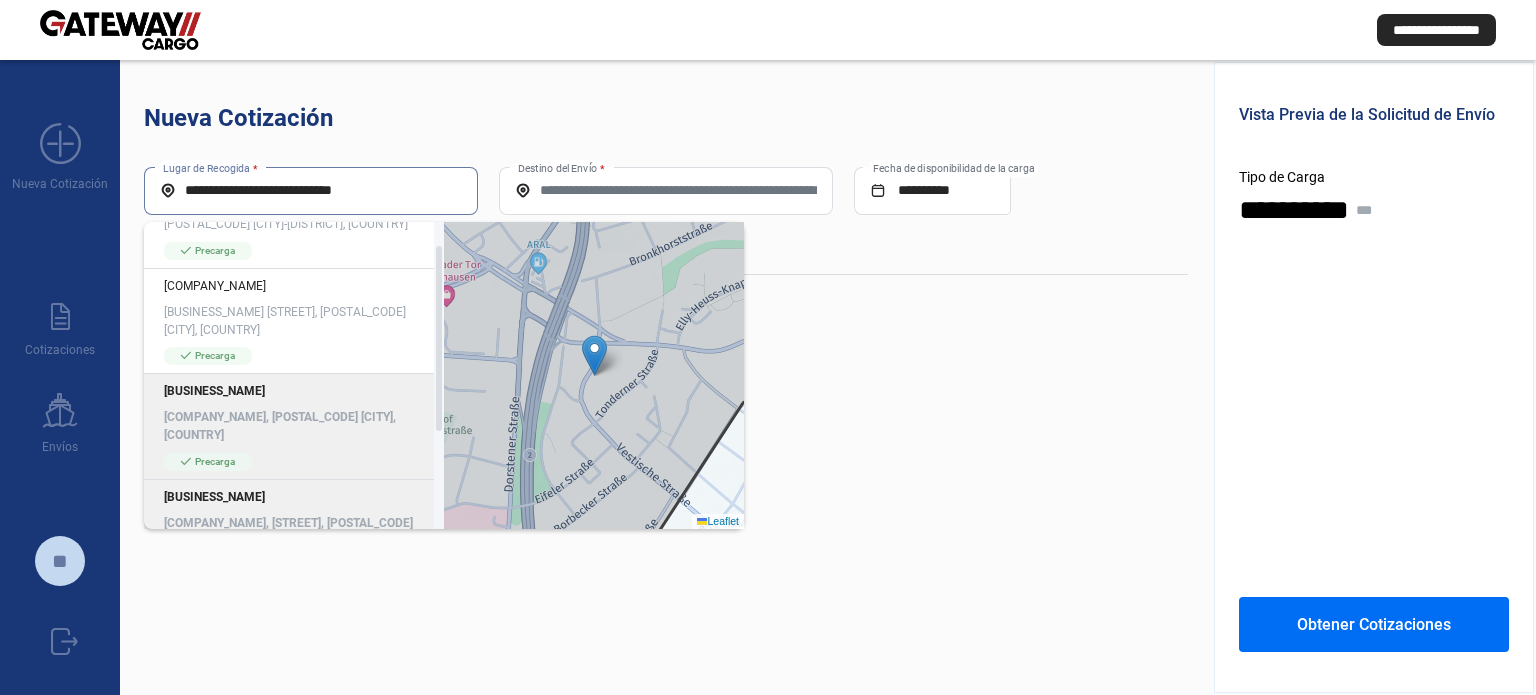 scroll, scrollTop: 0, scrollLeft: 0, axis: both 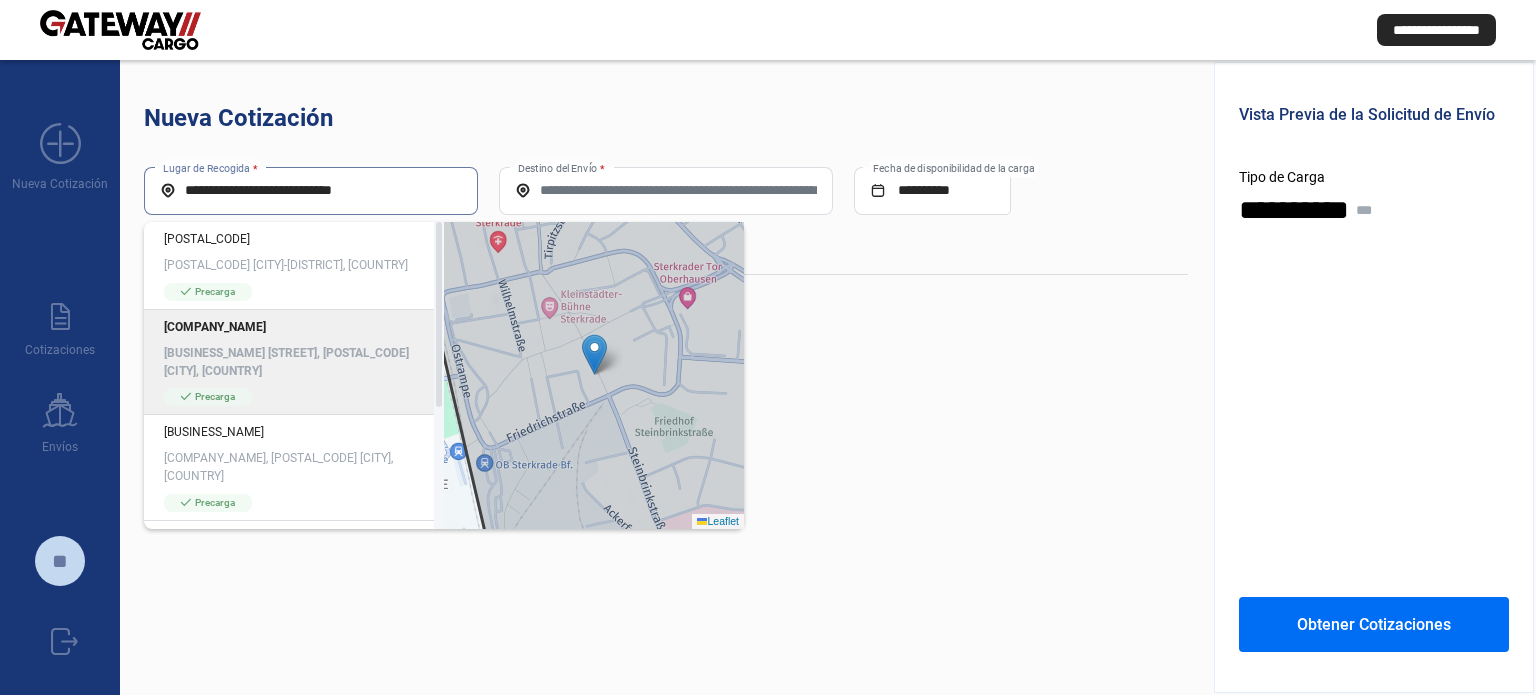 click on "**********" at bounding box center [311, 190] 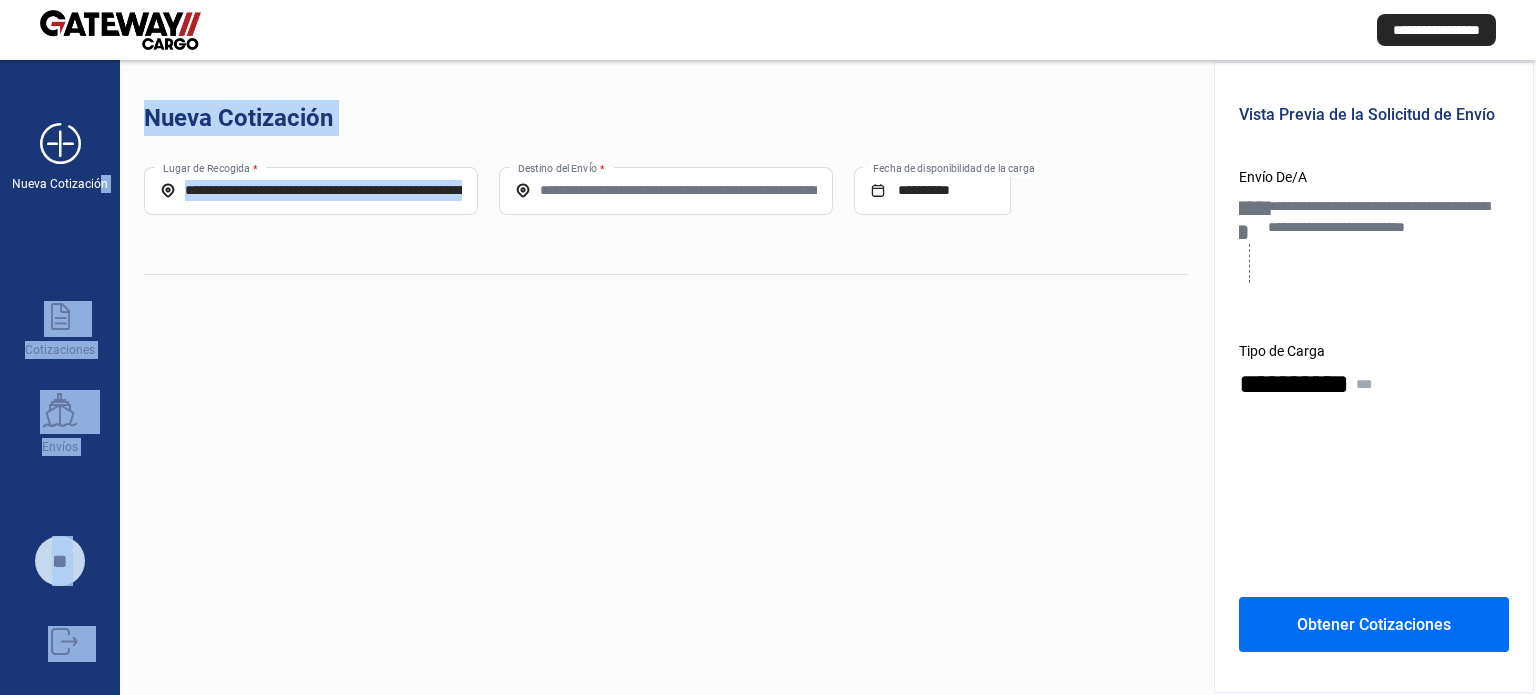 drag, startPoint x: 465, startPoint y: 194, endPoint x: 83, endPoint y: 176, distance: 382.42386 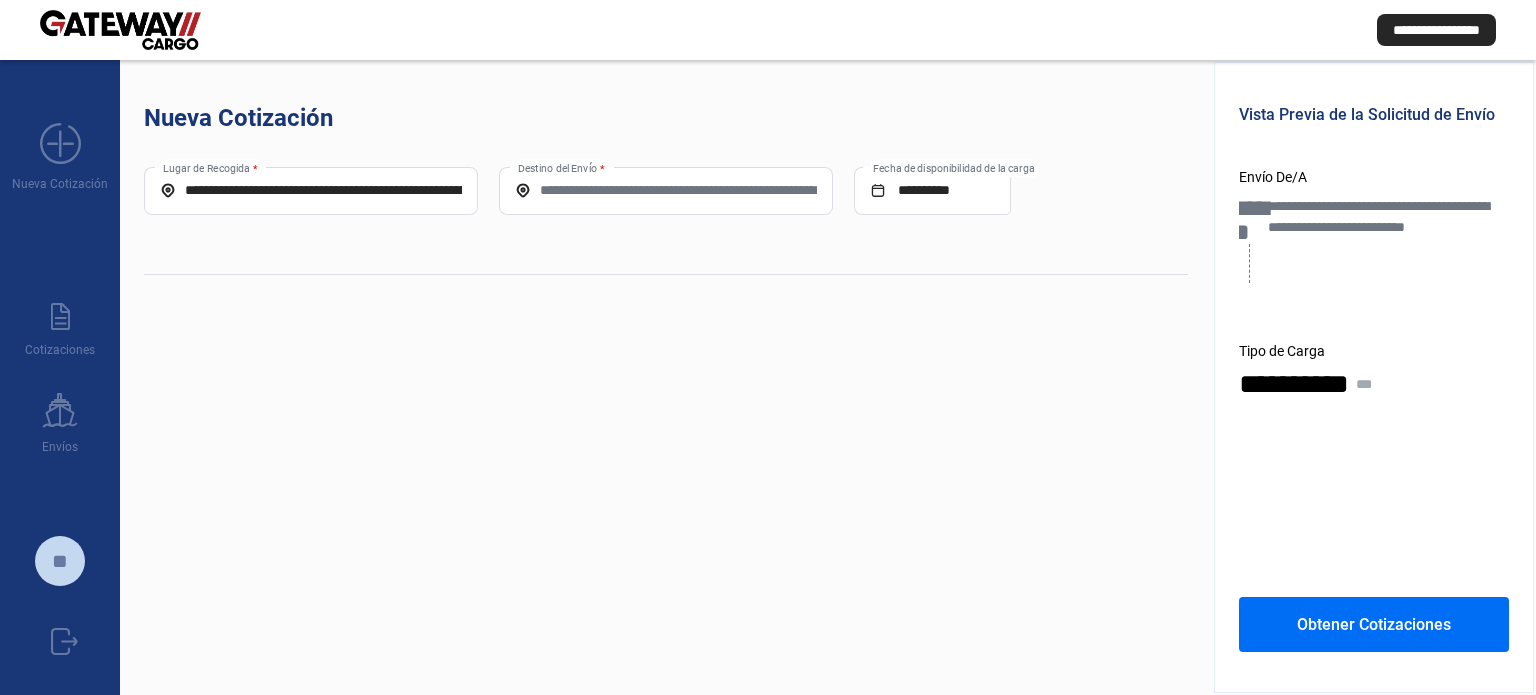 click on "**********" 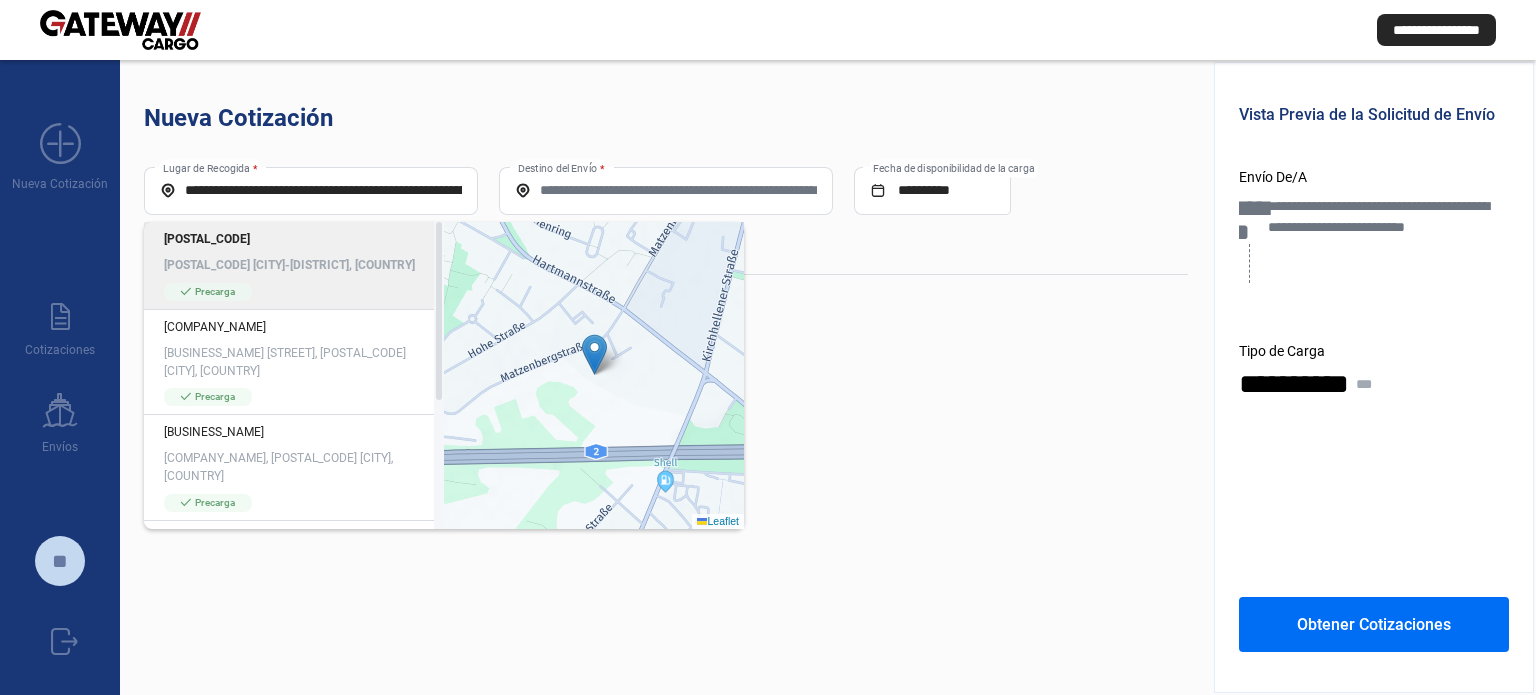 click on "**********" 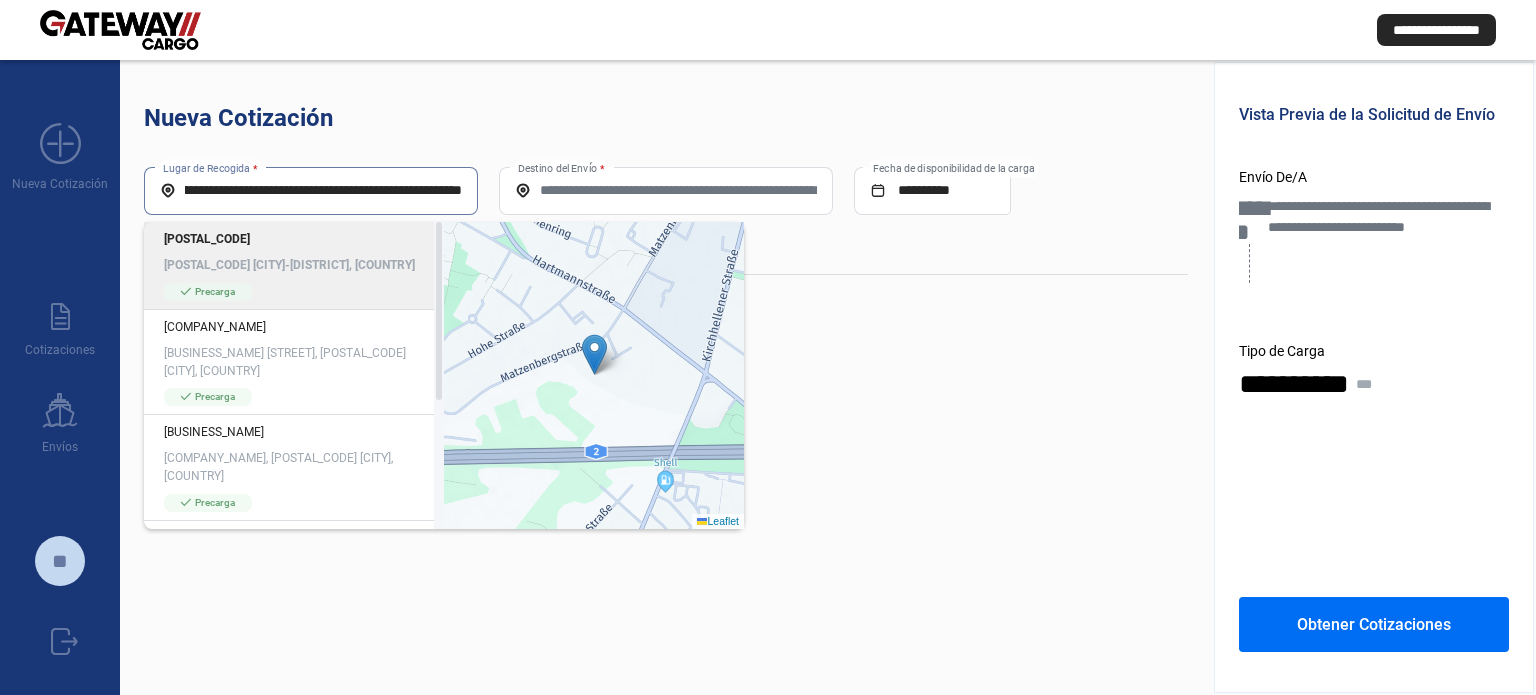 drag, startPoint x: 192, startPoint y: 194, endPoint x: 499, endPoint y: 188, distance: 307.05862 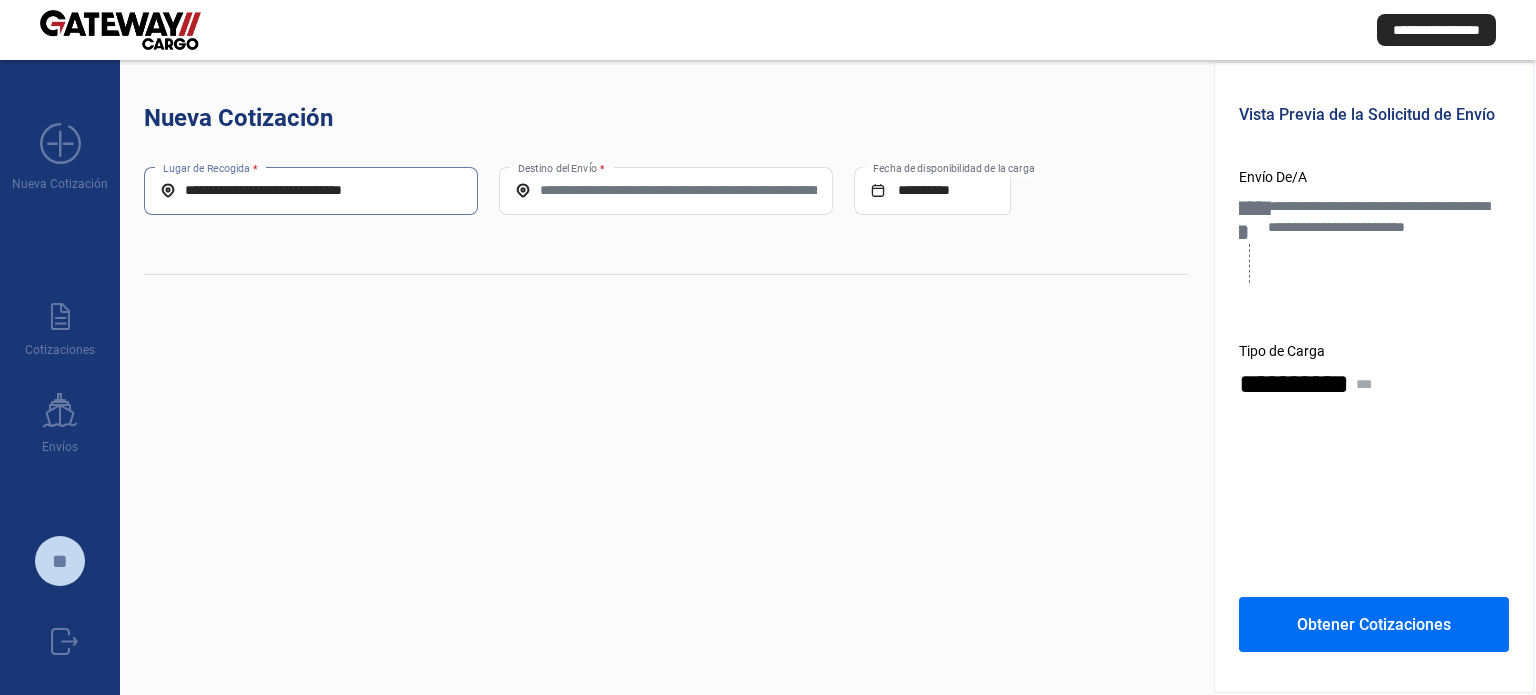 scroll, scrollTop: 0, scrollLeft: 0, axis: both 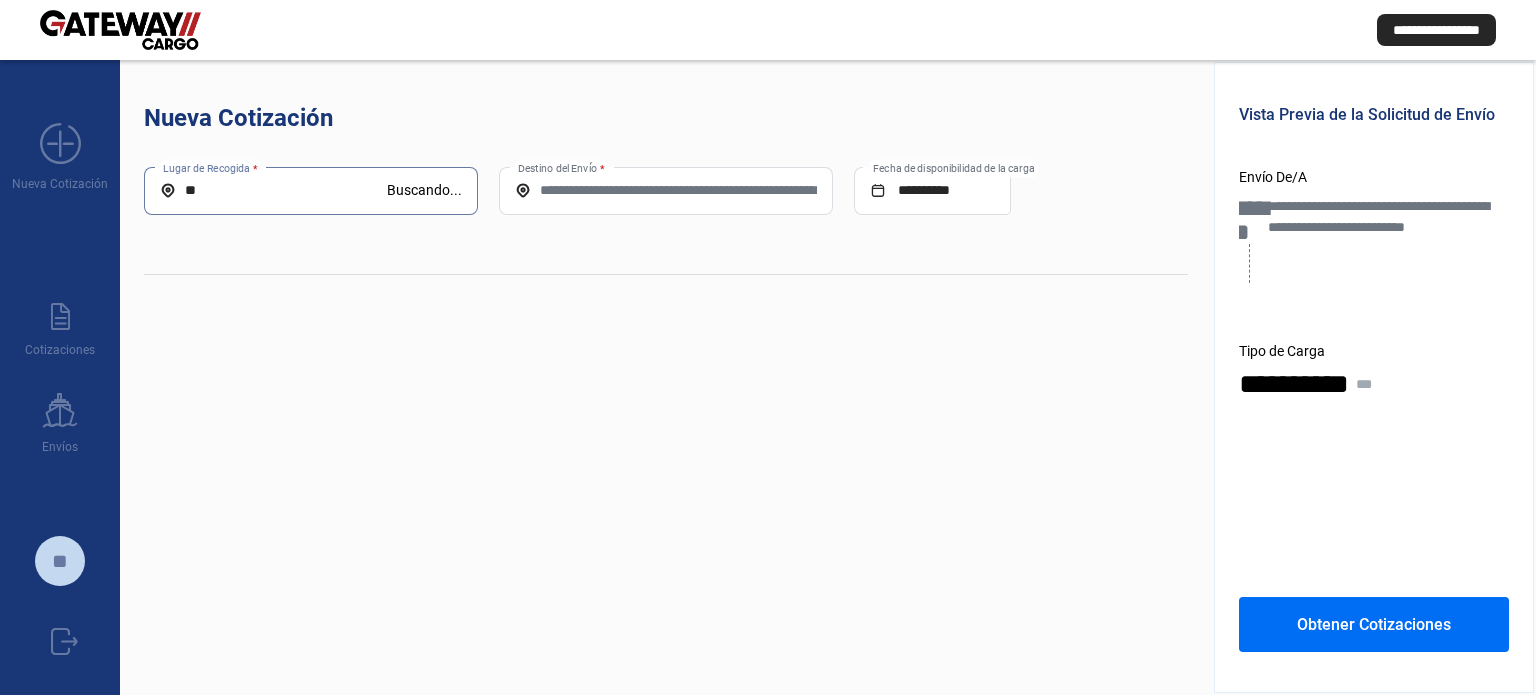 type on "*" 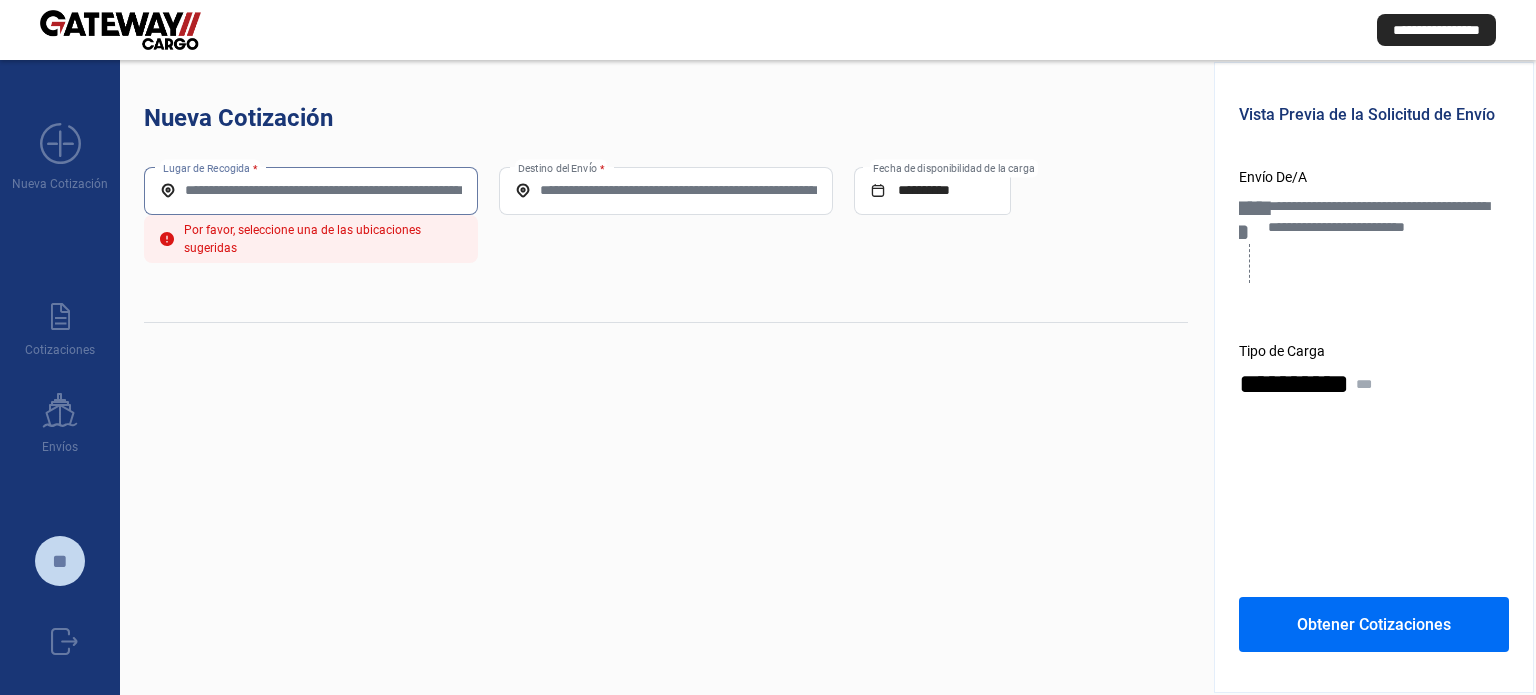 type 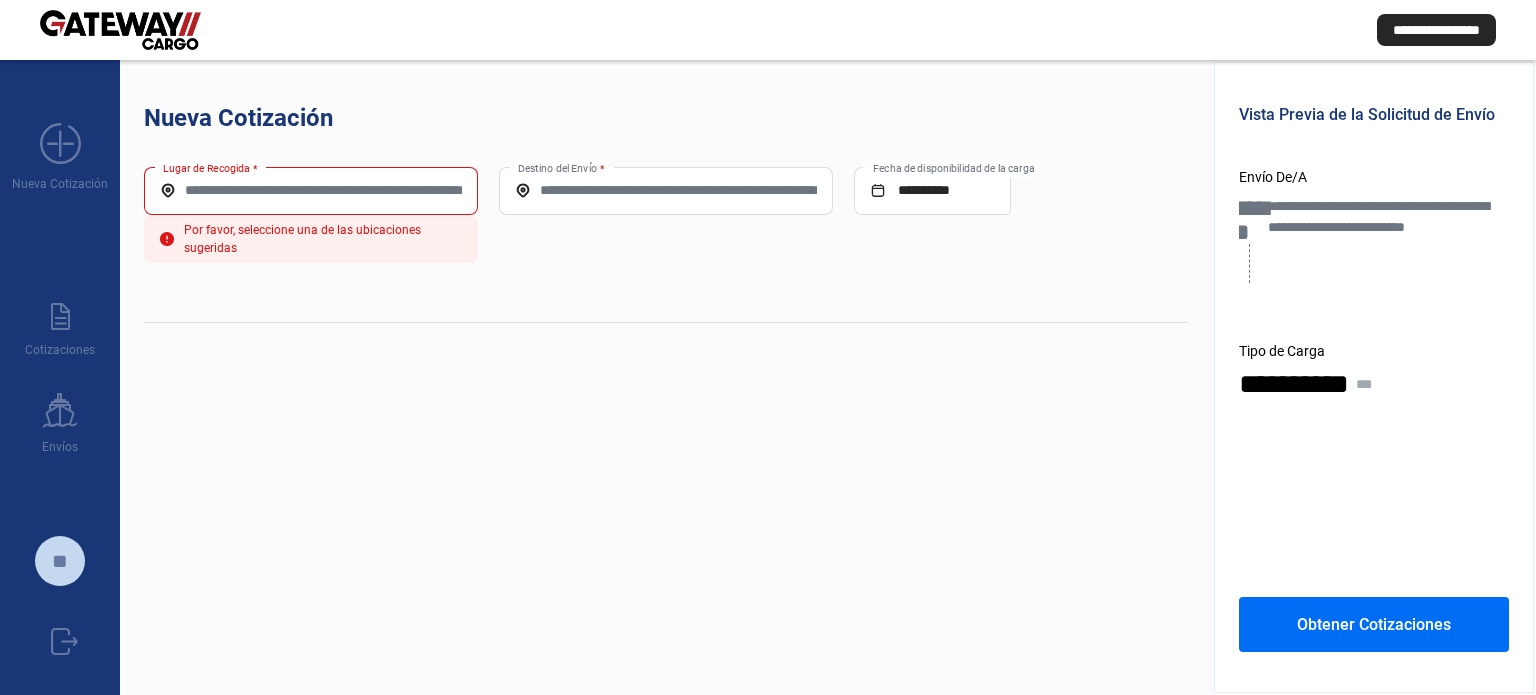click on "Destino del Envío *" 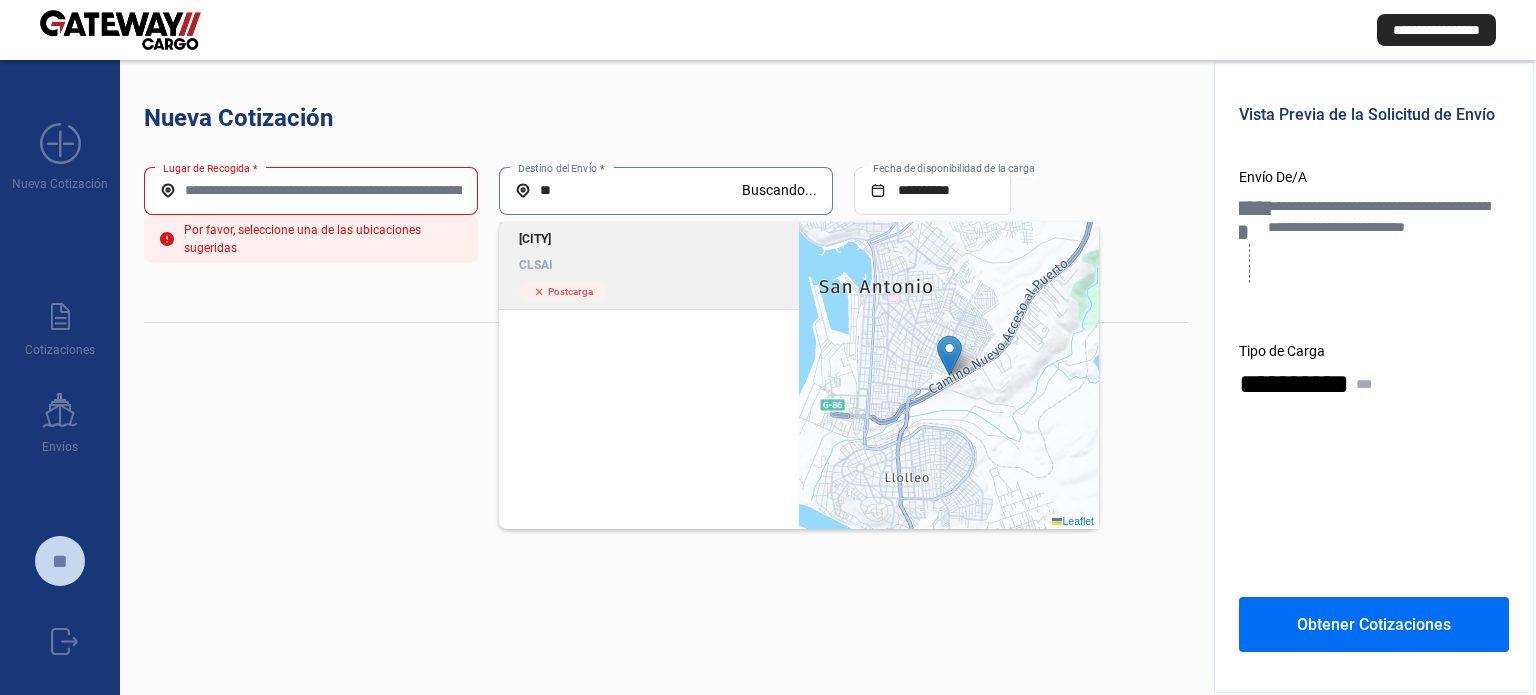 type on "*" 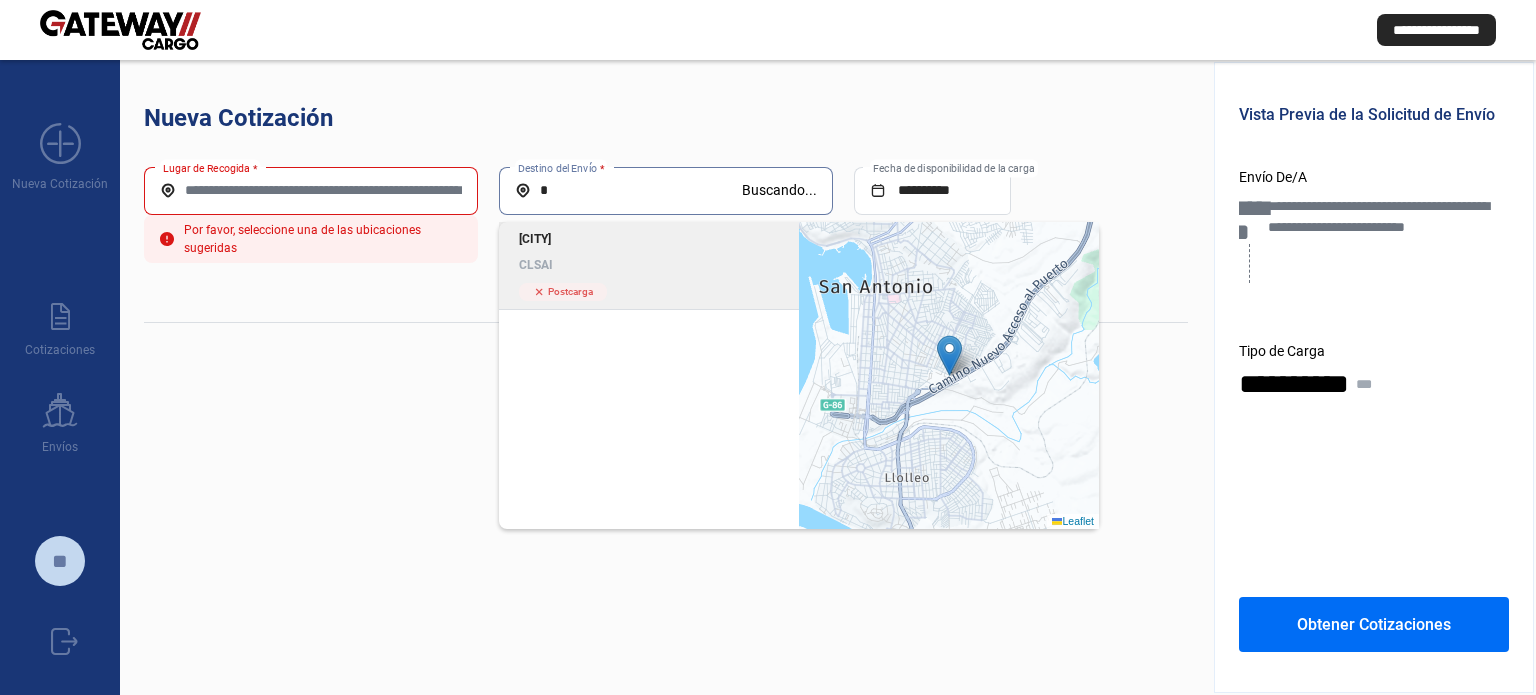 type 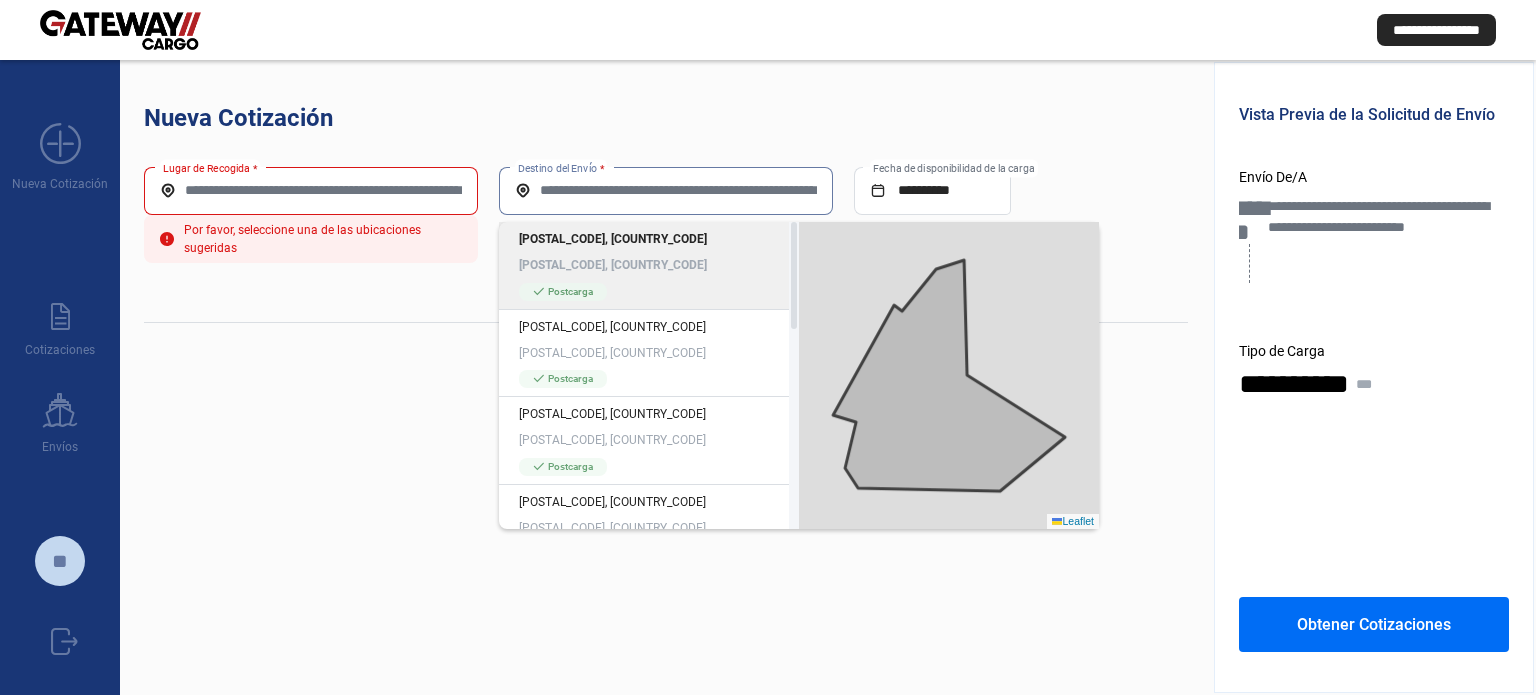 click on "Lugar de Recogida *" at bounding box center [311, 190] 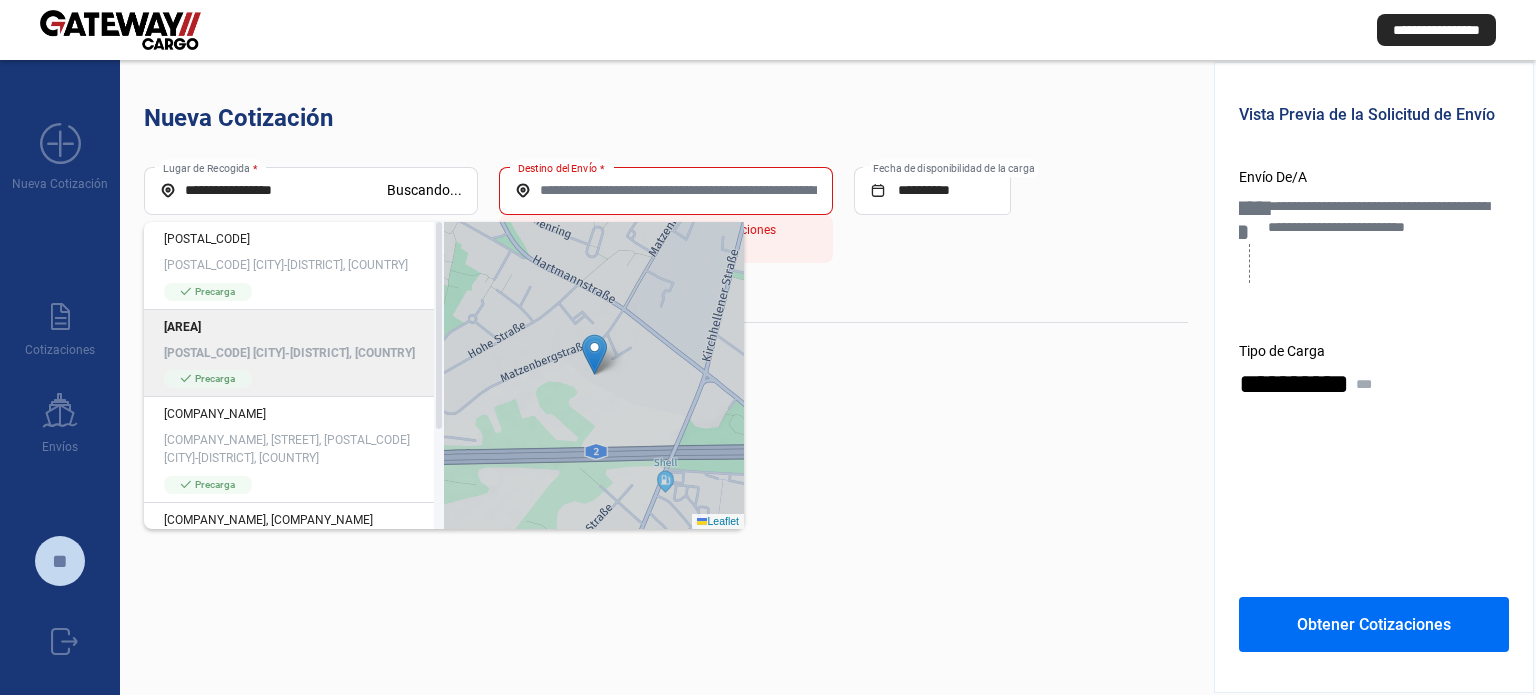 click on "[AREA]" 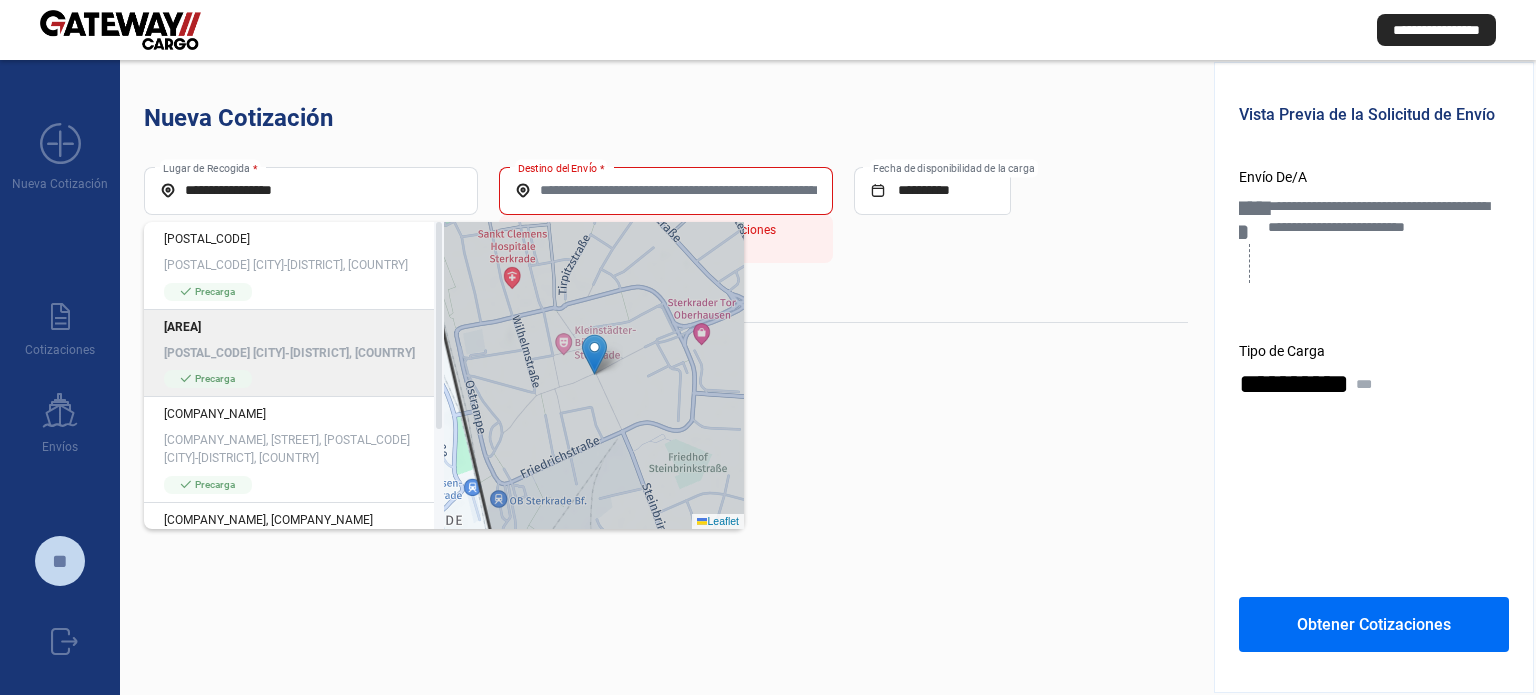 type on "**********" 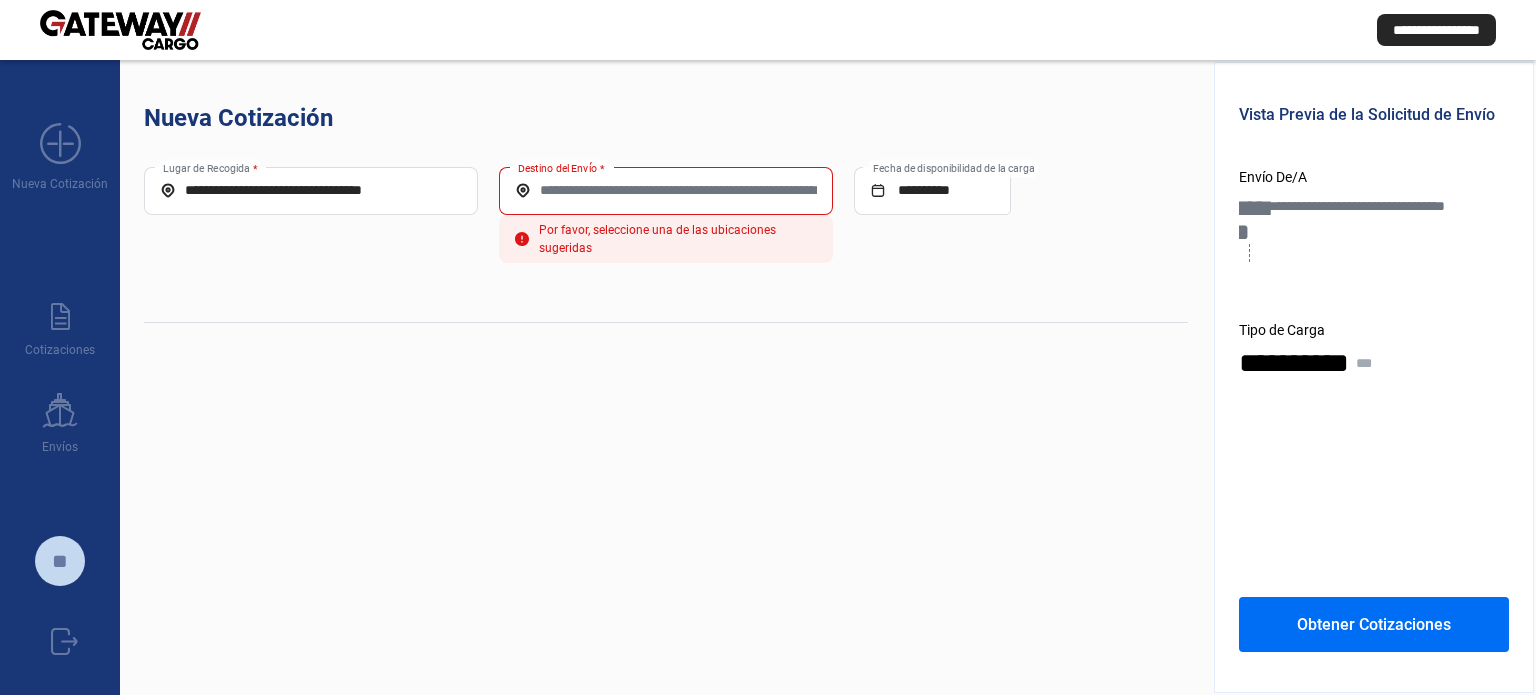 click on "Destino del Envío *" 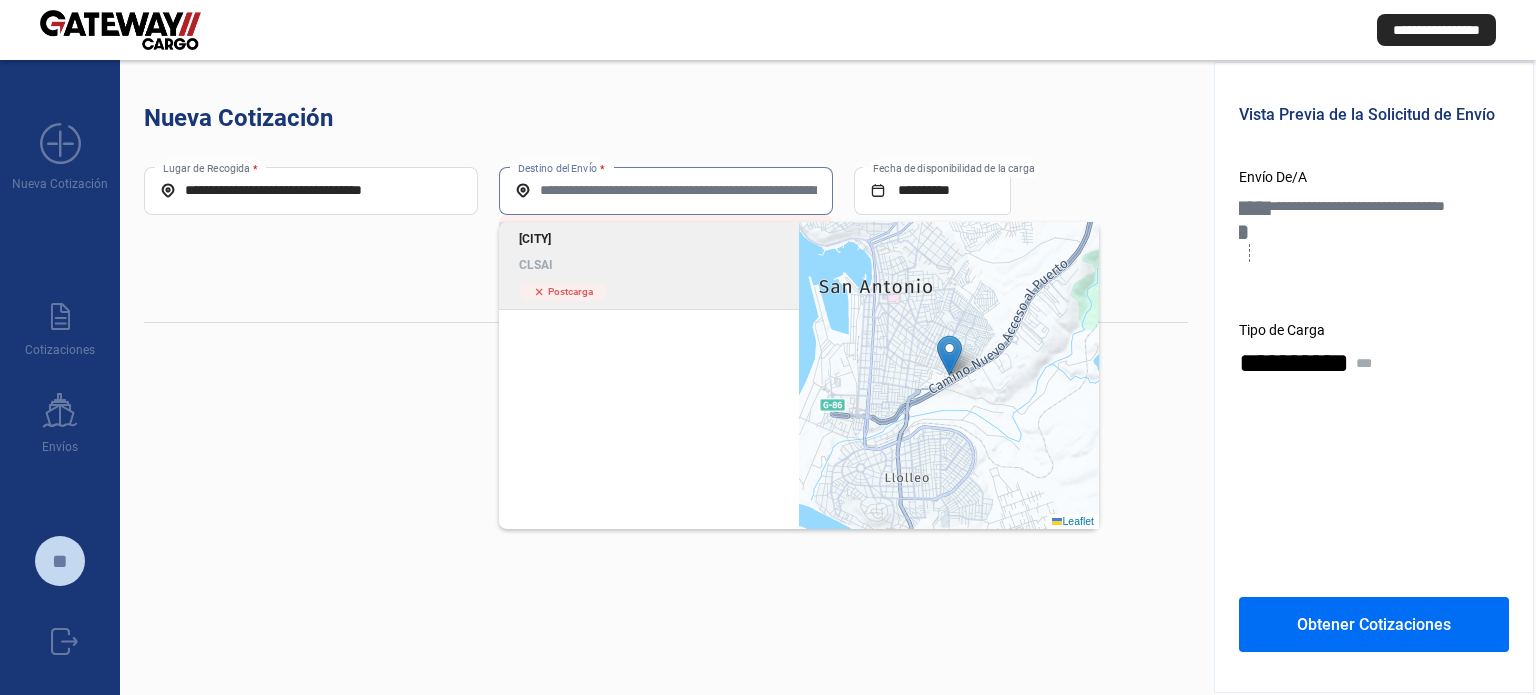 click on "[LOCATION] [COMPANY_NAME]" 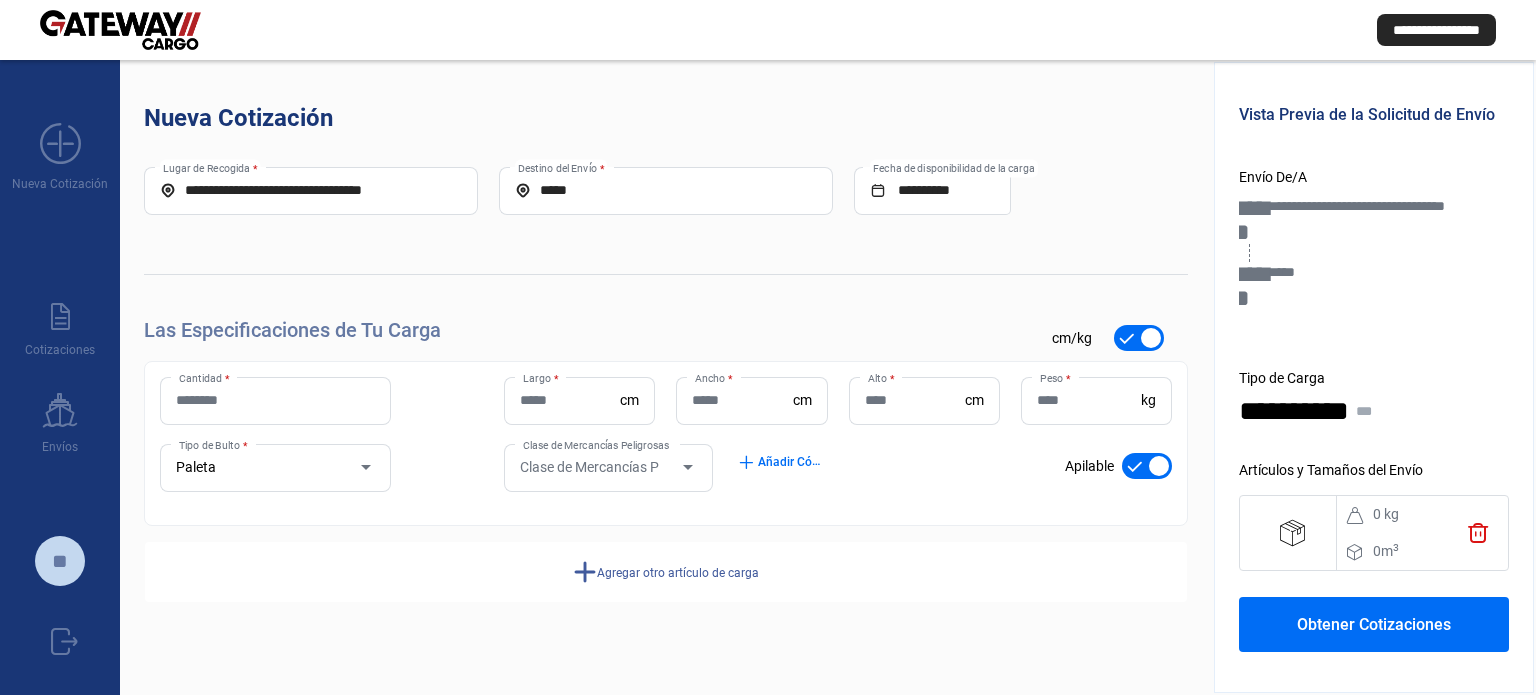 click on "Cantidad *" at bounding box center (275, 400) 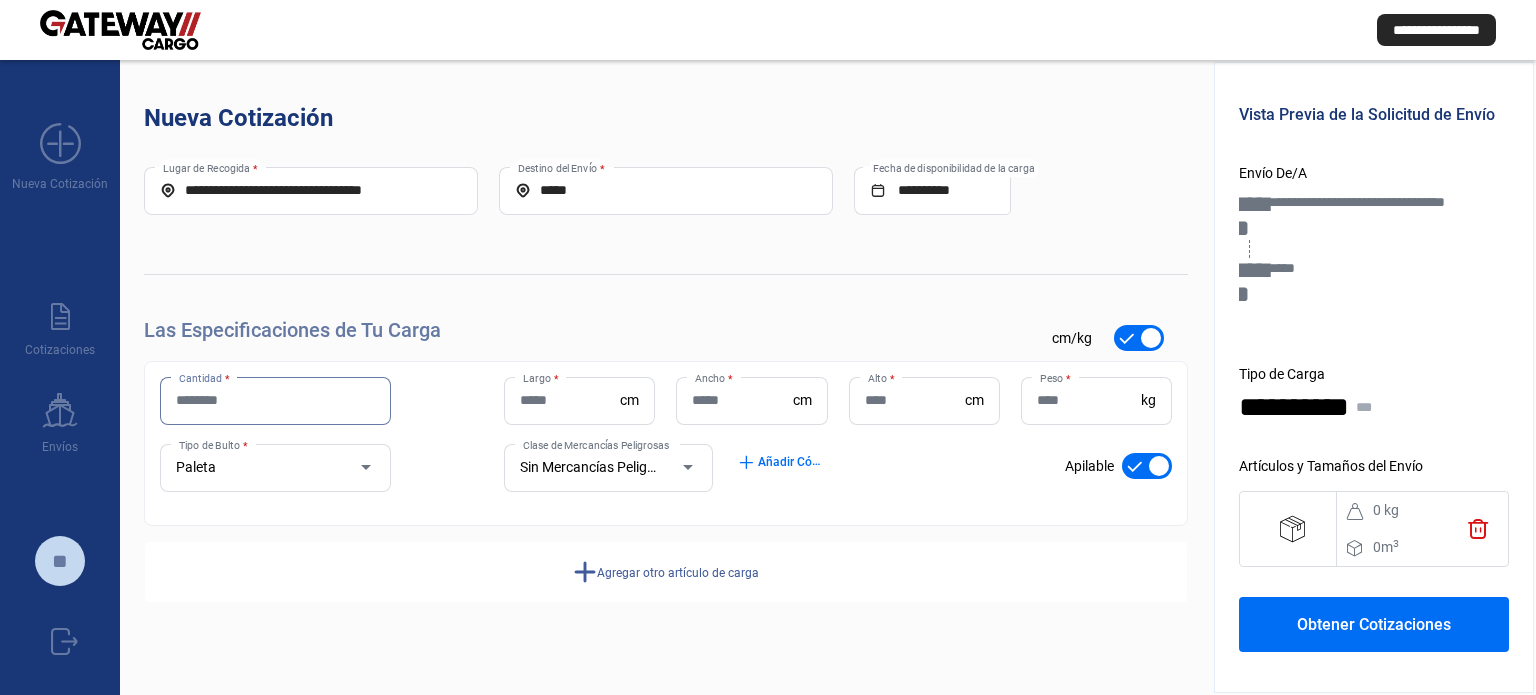 scroll, scrollTop: 4, scrollLeft: 0, axis: vertical 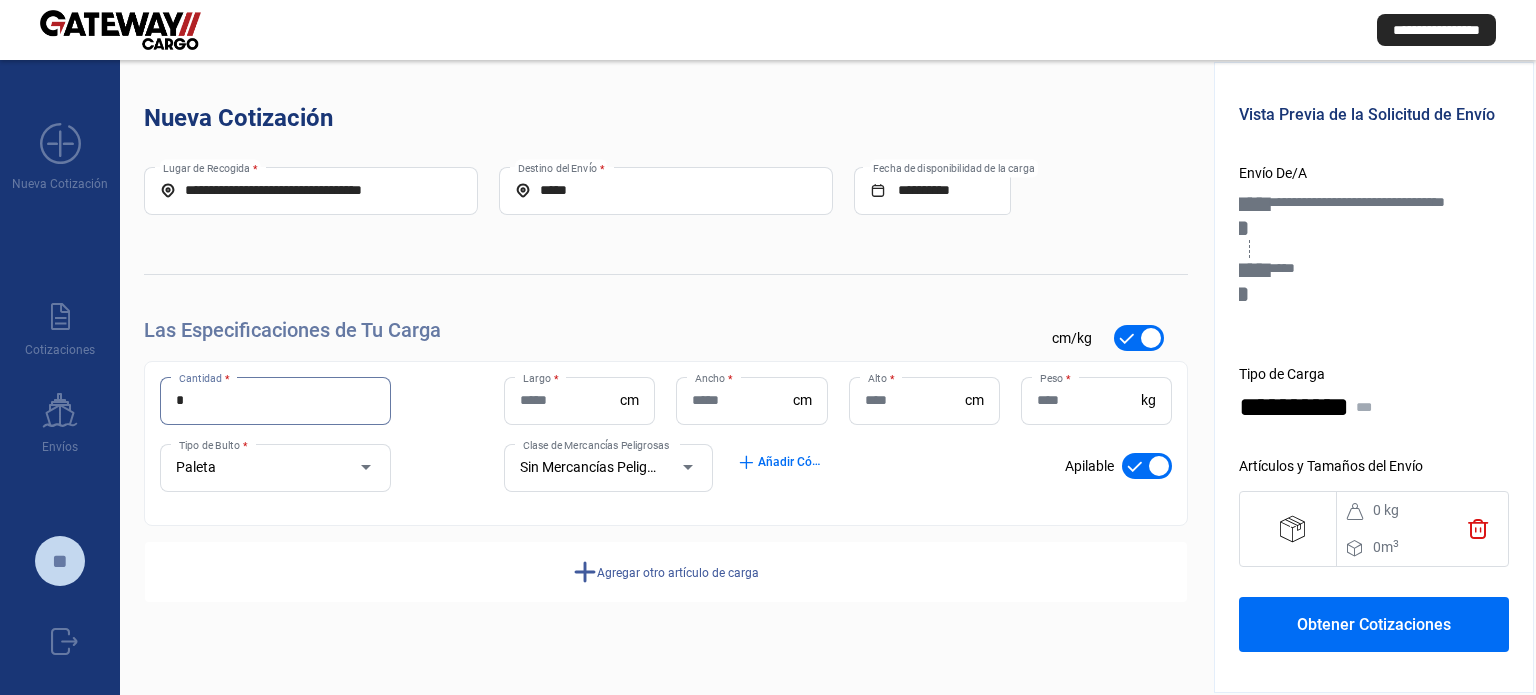 type on "*" 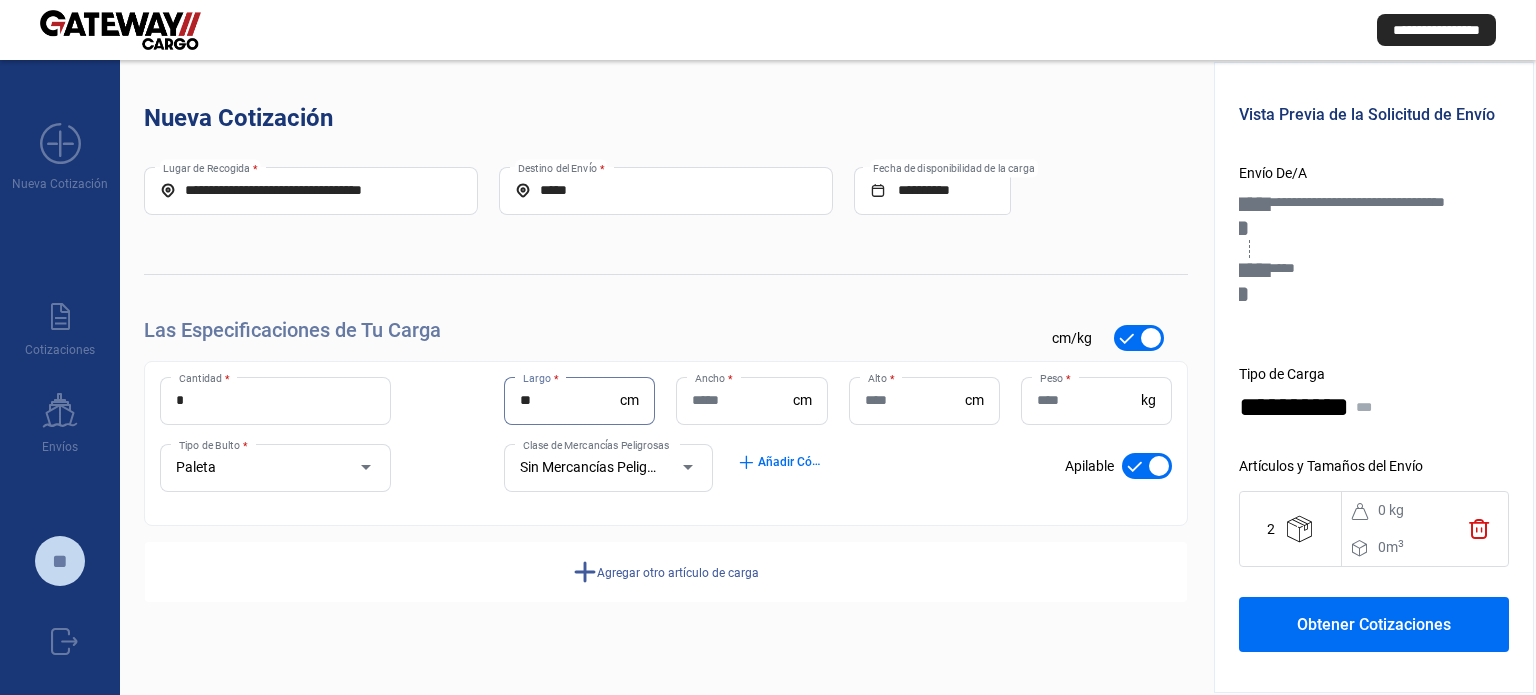 type on "**" 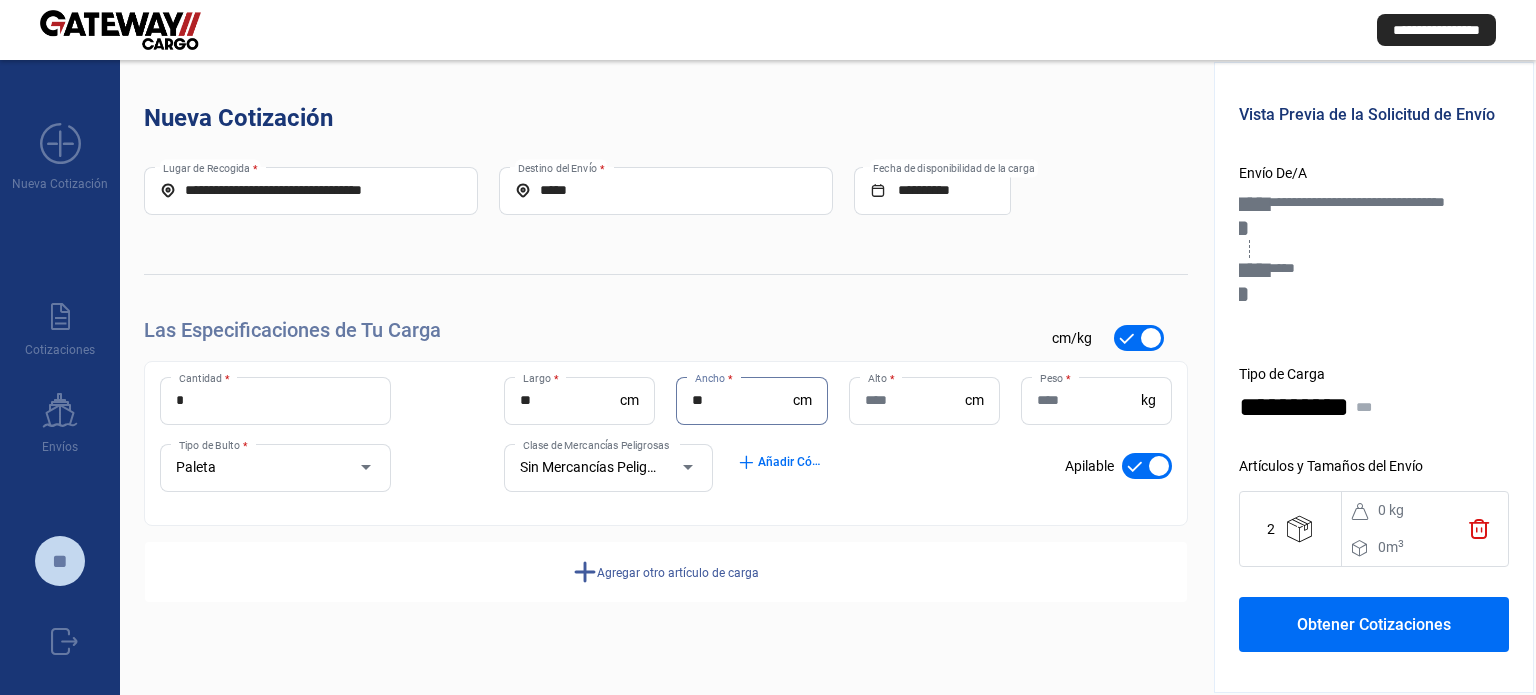 type on "**" 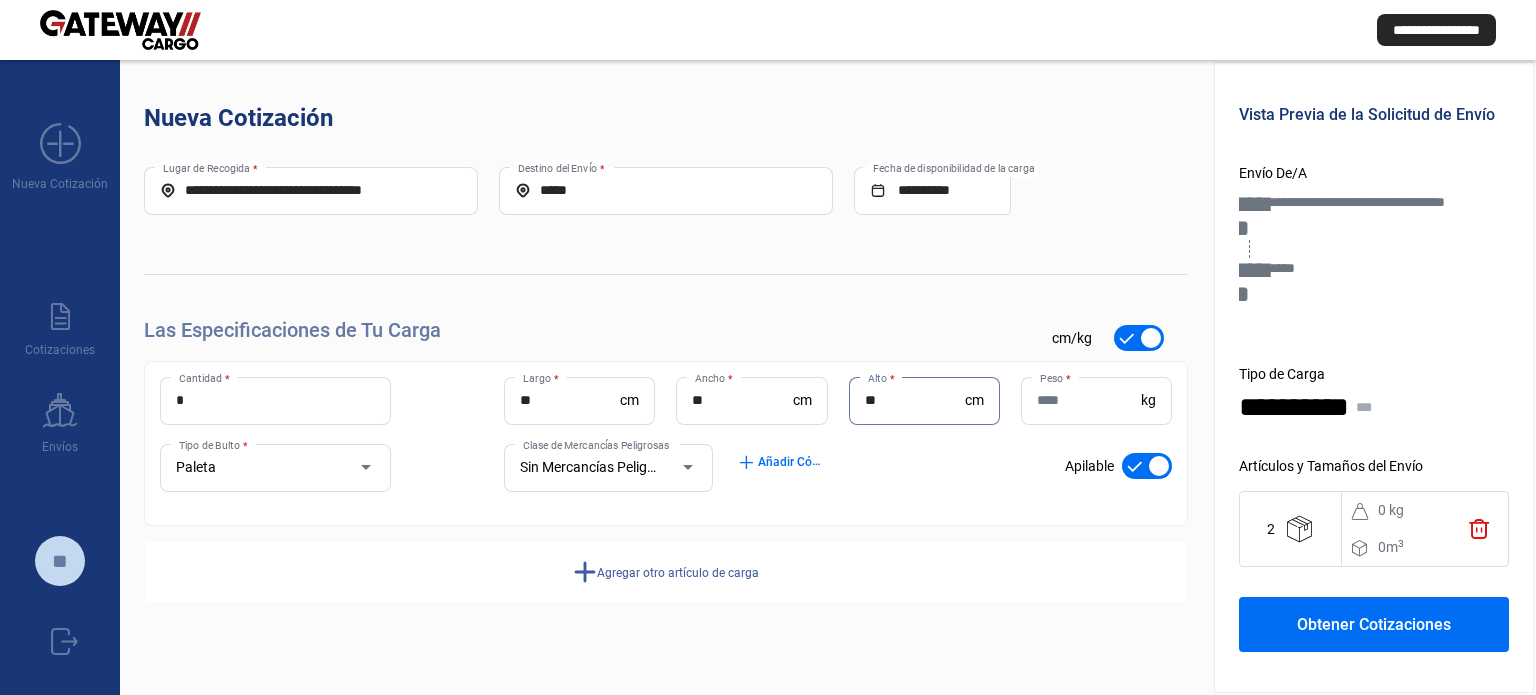 type on "**" 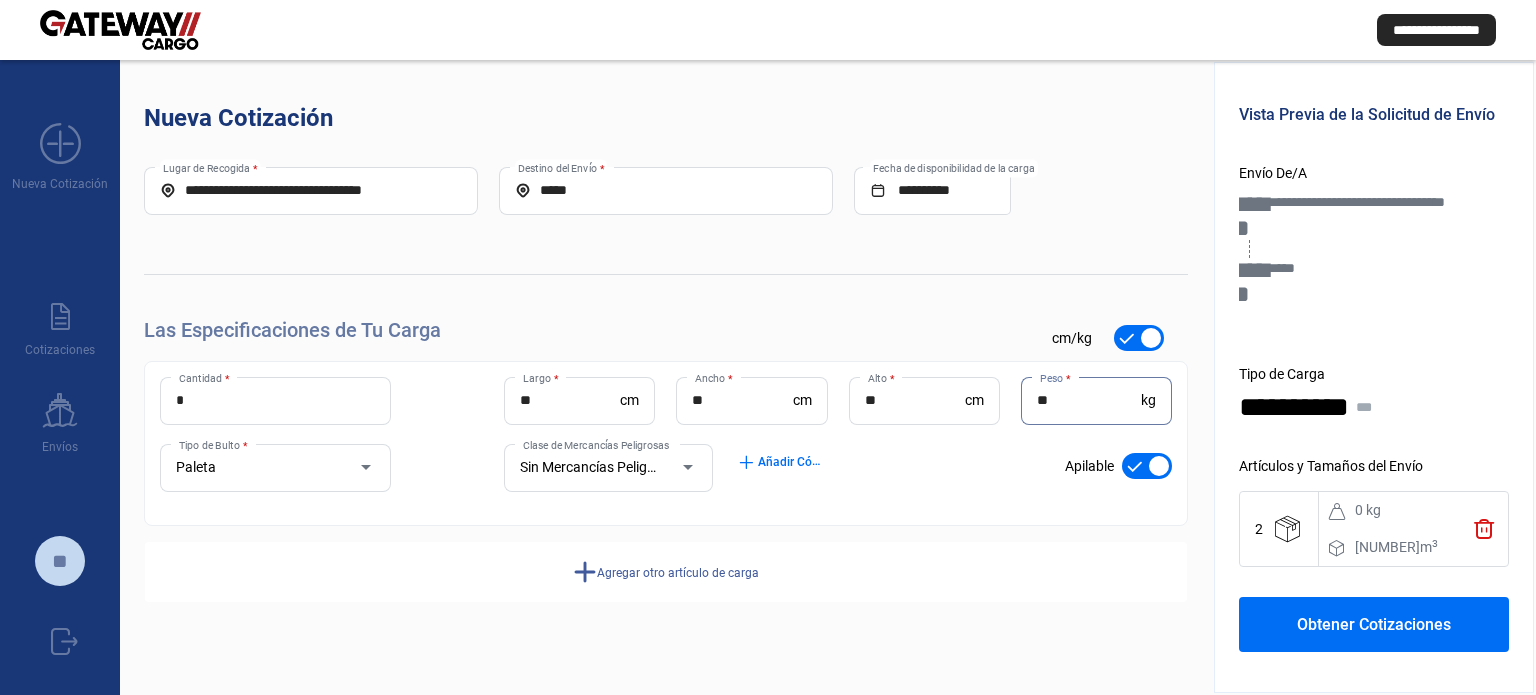 type on "**" 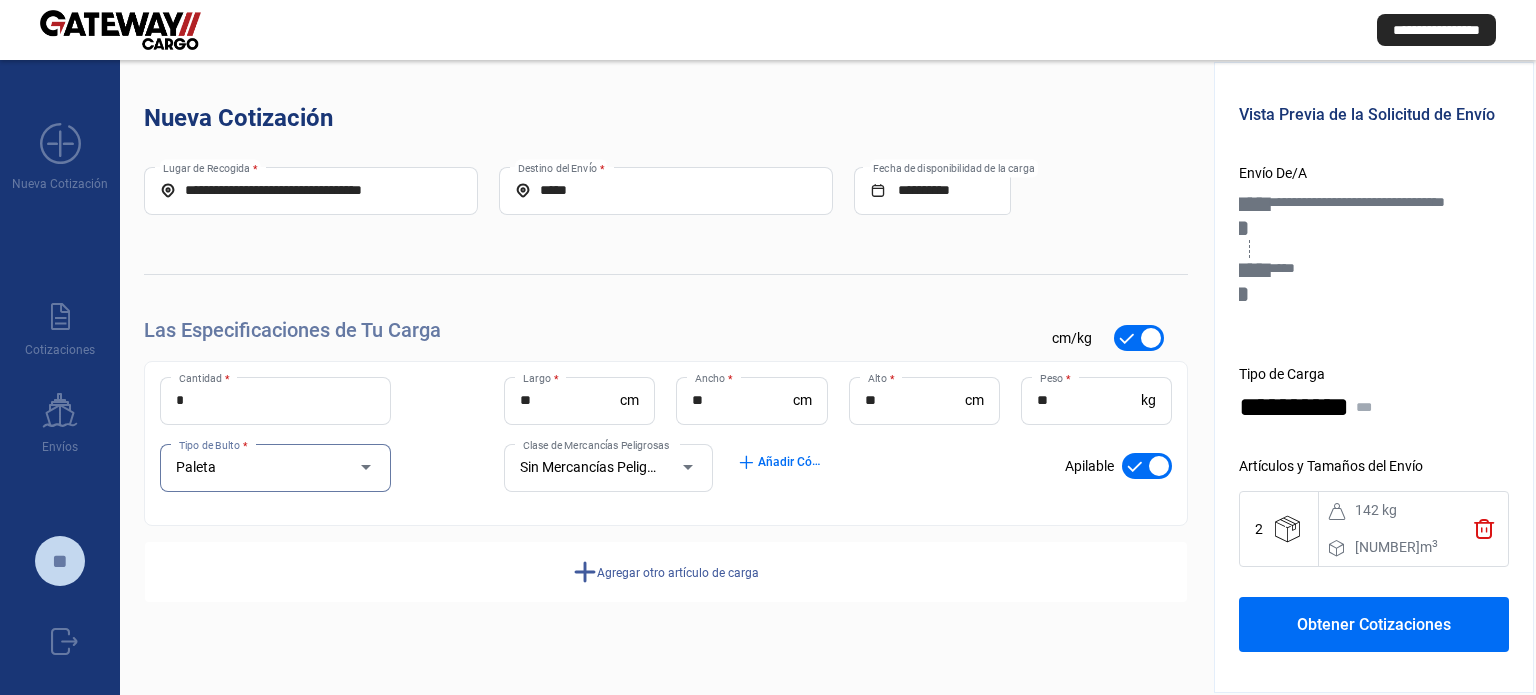 click on "Obtener Cotizaciones" 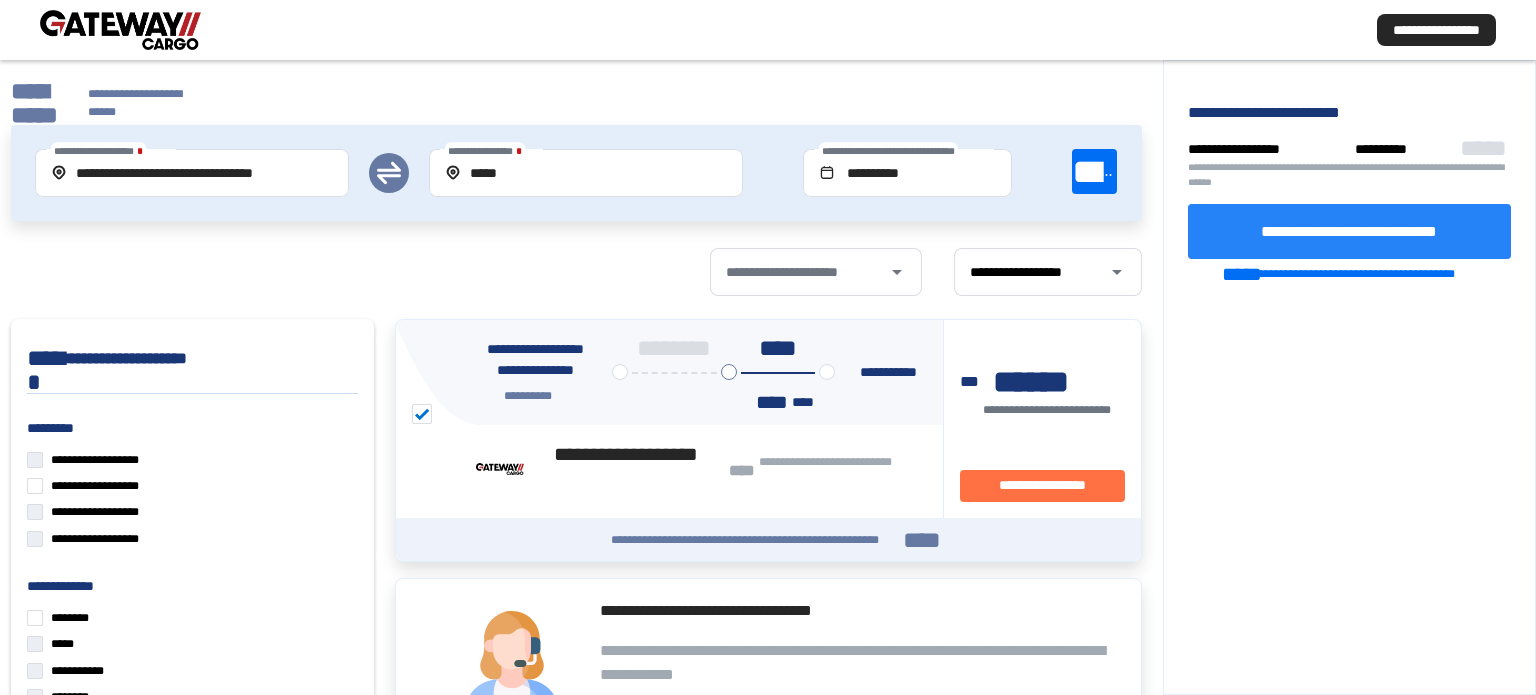 click on "**********" 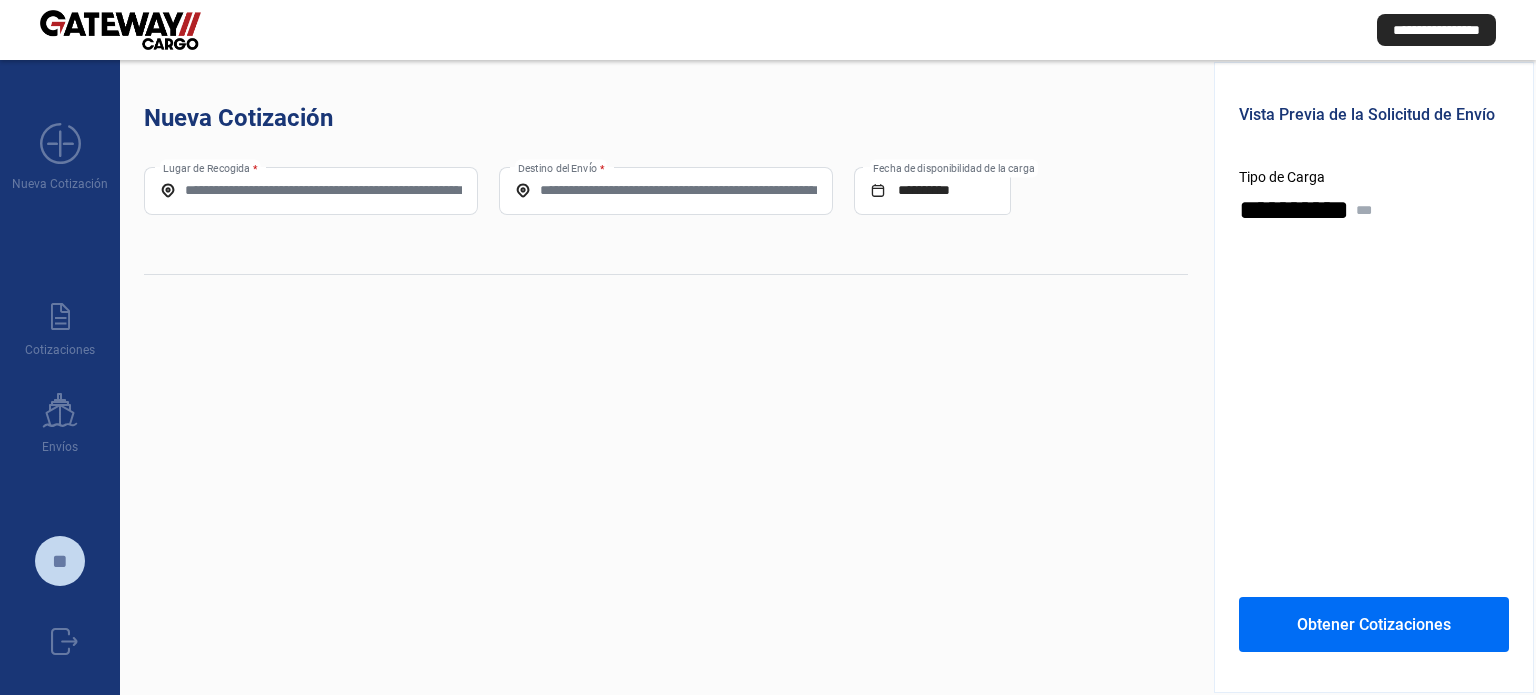click on "Lugar de Recogida *" at bounding box center (311, 190) 